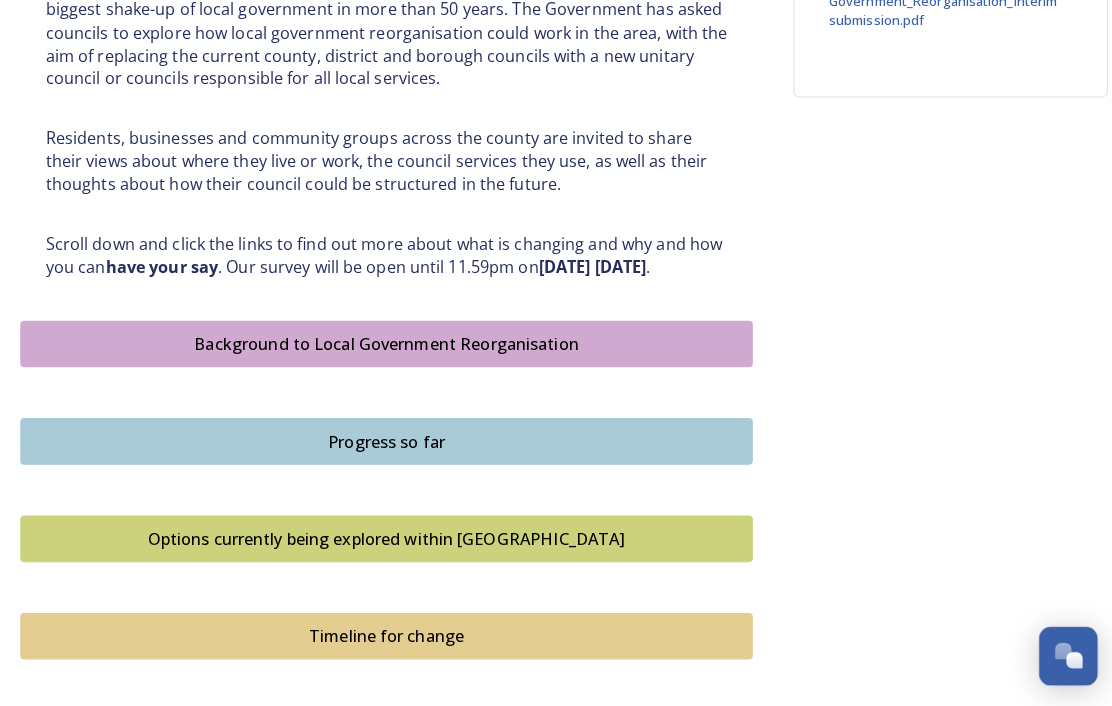 scroll, scrollTop: 896, scrollLeft: 0, axis: vertical 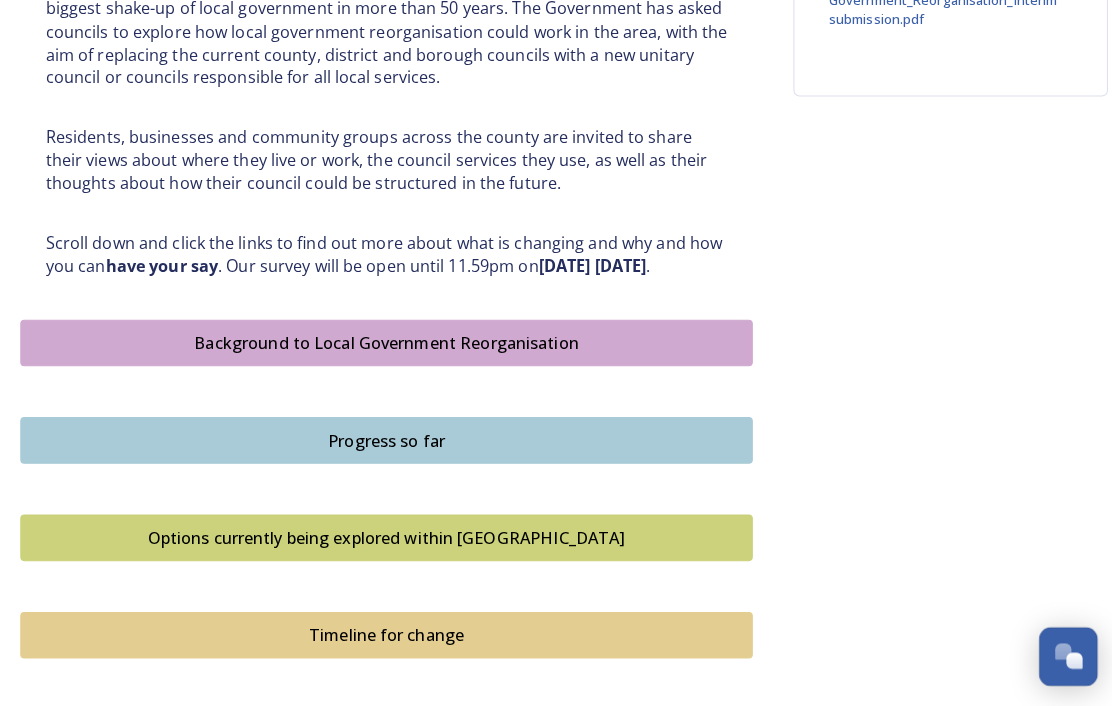 click on "Progress so far" at bounding box center (381, 434) 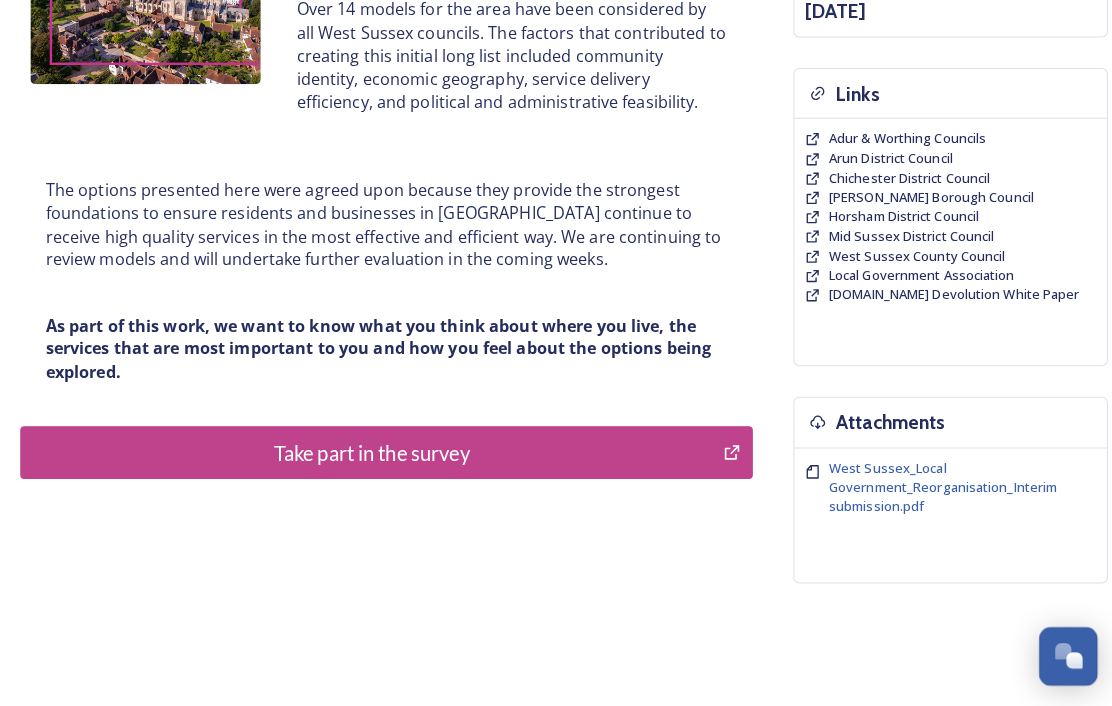 scroll, scrollTop: 394, scrollLeft: 0, axis: vertical 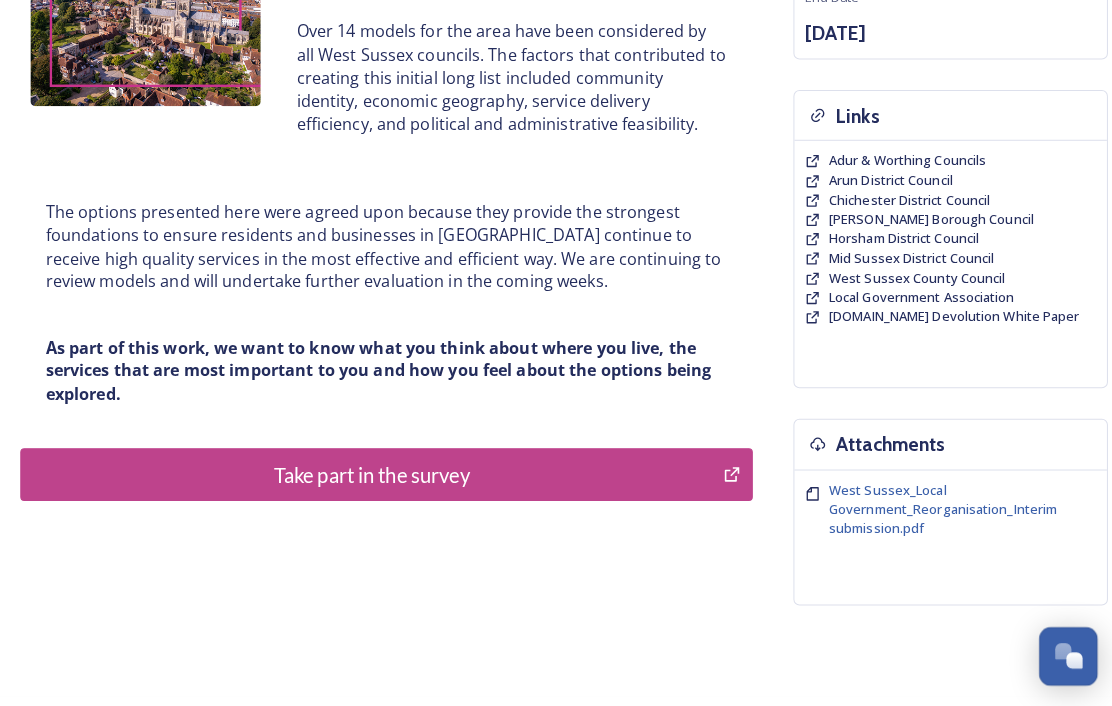 click on "Take part in the survey" at bounding box center (366, 468) 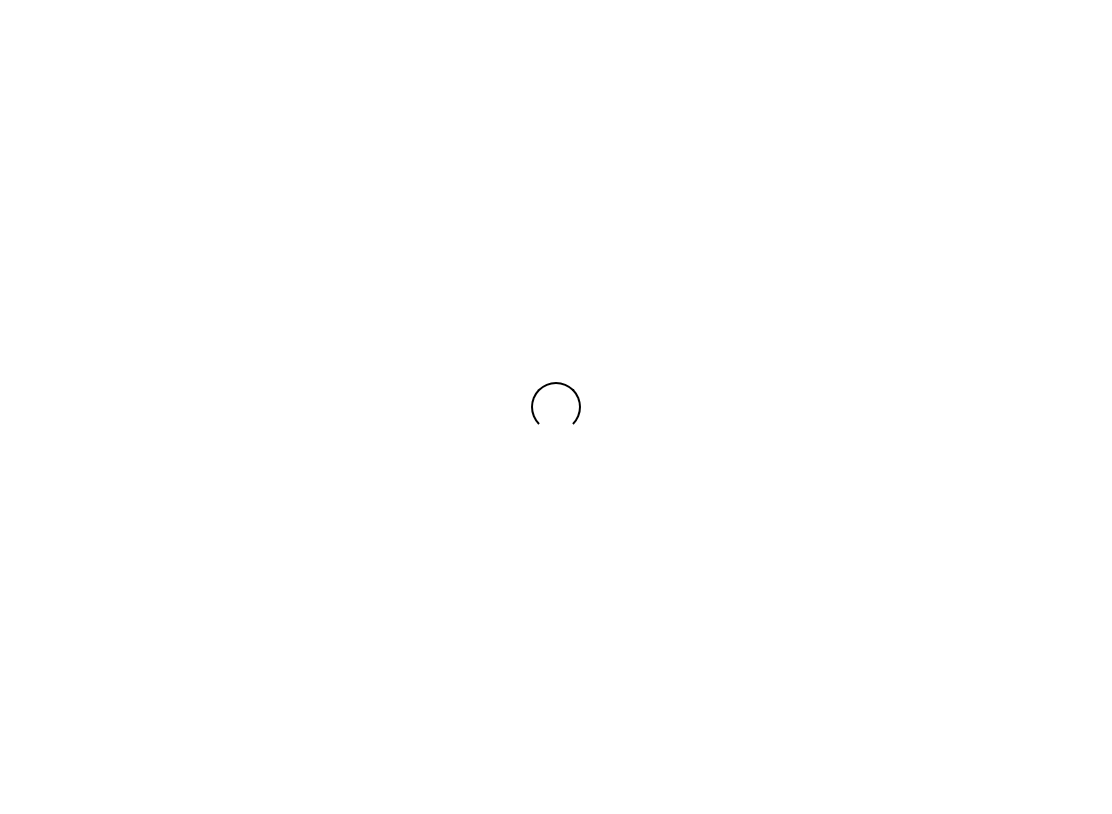 scroll, scrollTop: 0, scrollLeft: 0, axis: both 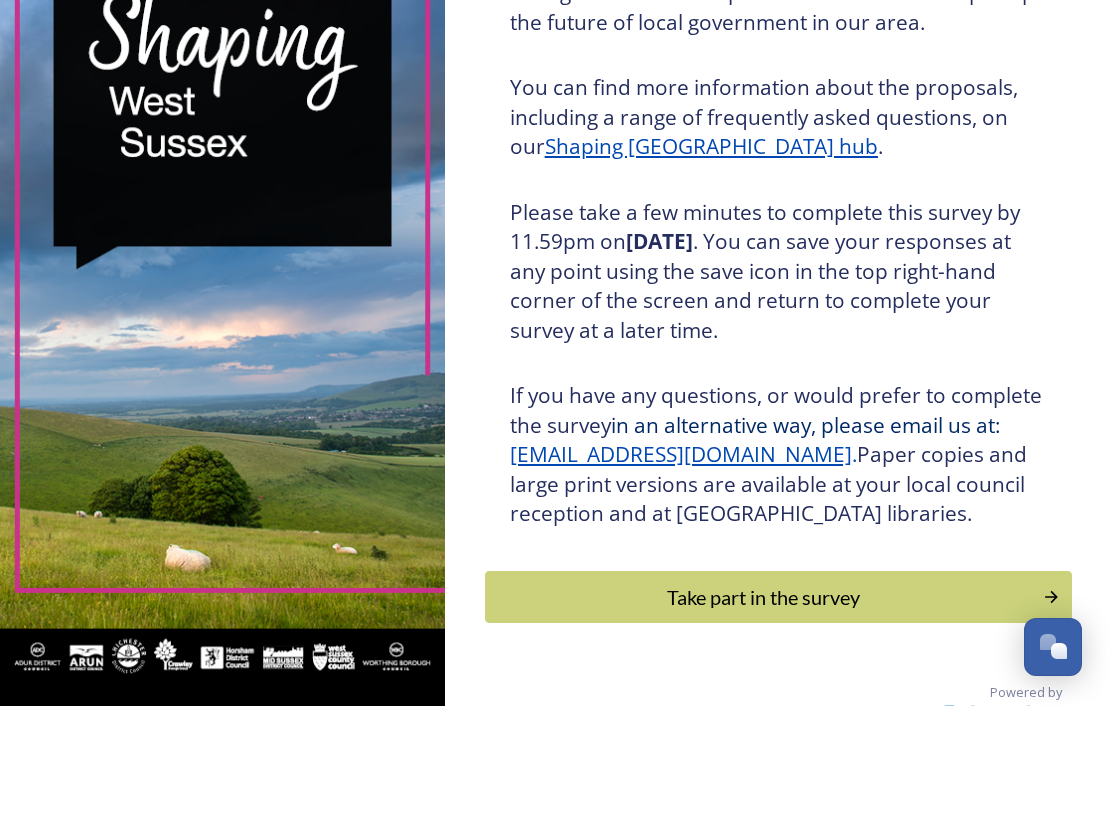 click on "Take part in the survey" at bounding box center [778, 705] 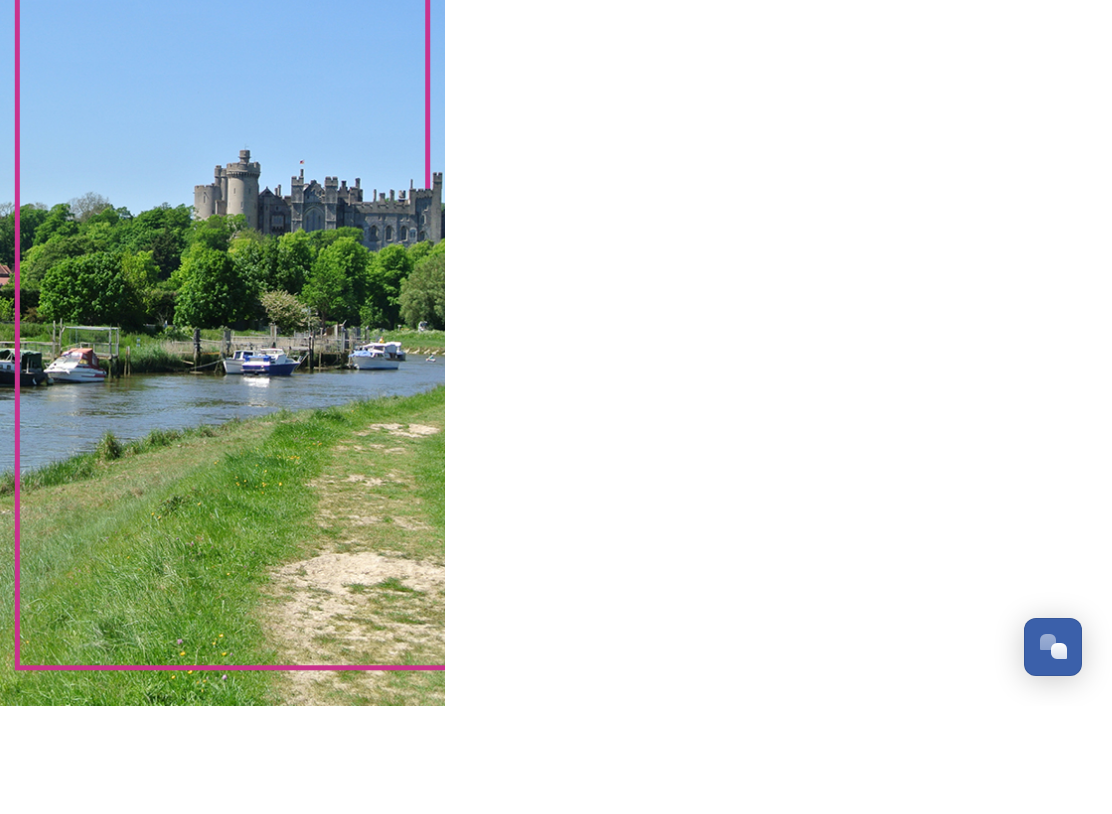 scroll, scrollTop: 0, scrollLeft: 0, axis: both 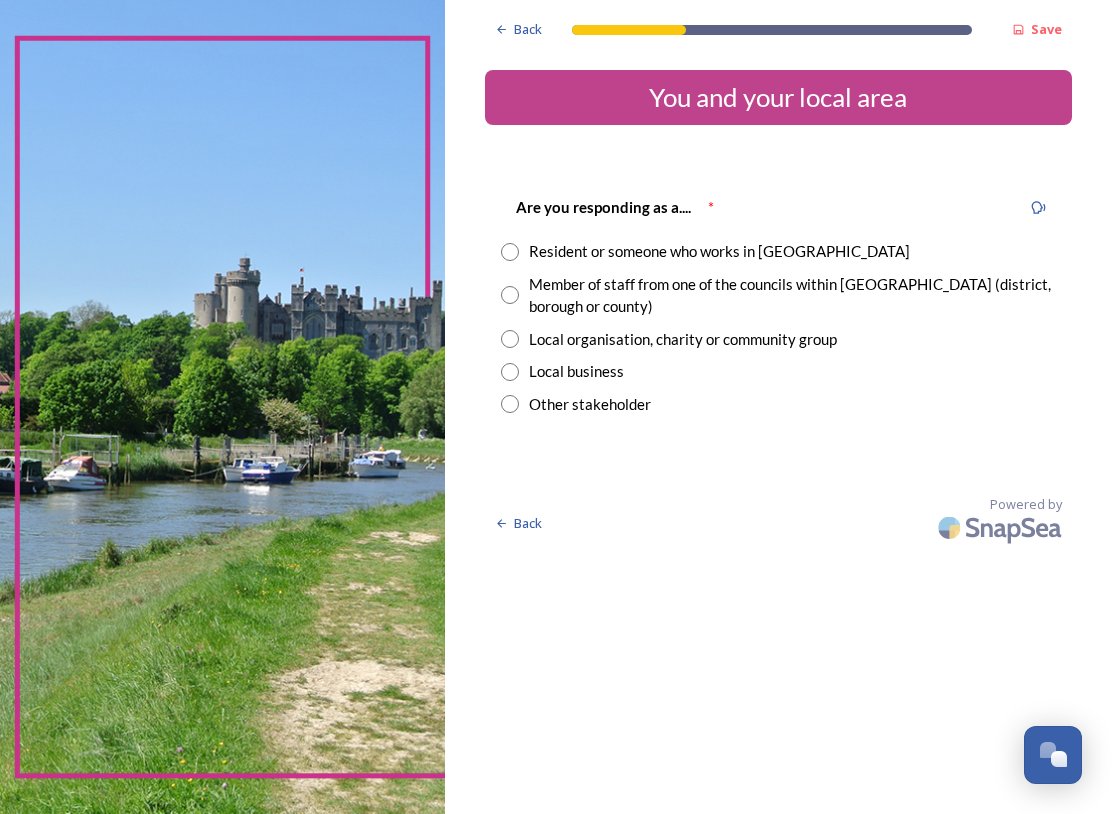 click at bounding box center [510, 252] 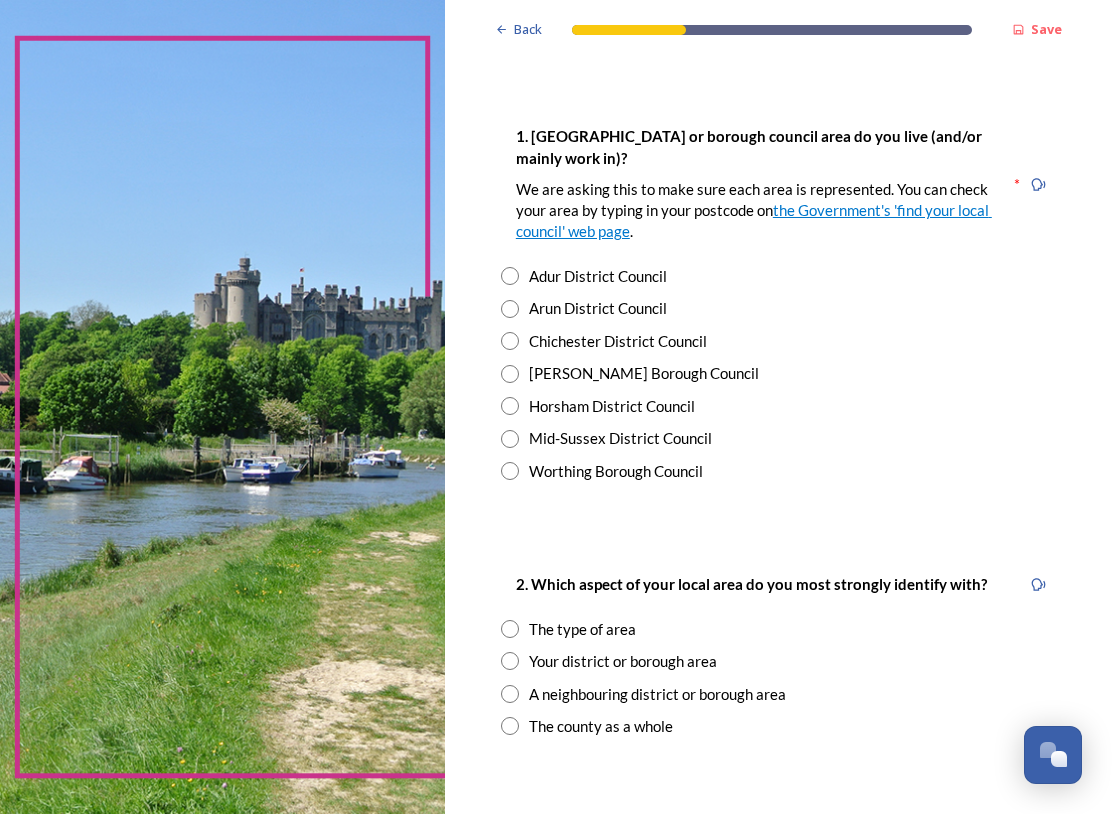 scroll, scrollTop: 382, scrollLeft: 0, axis: vertical 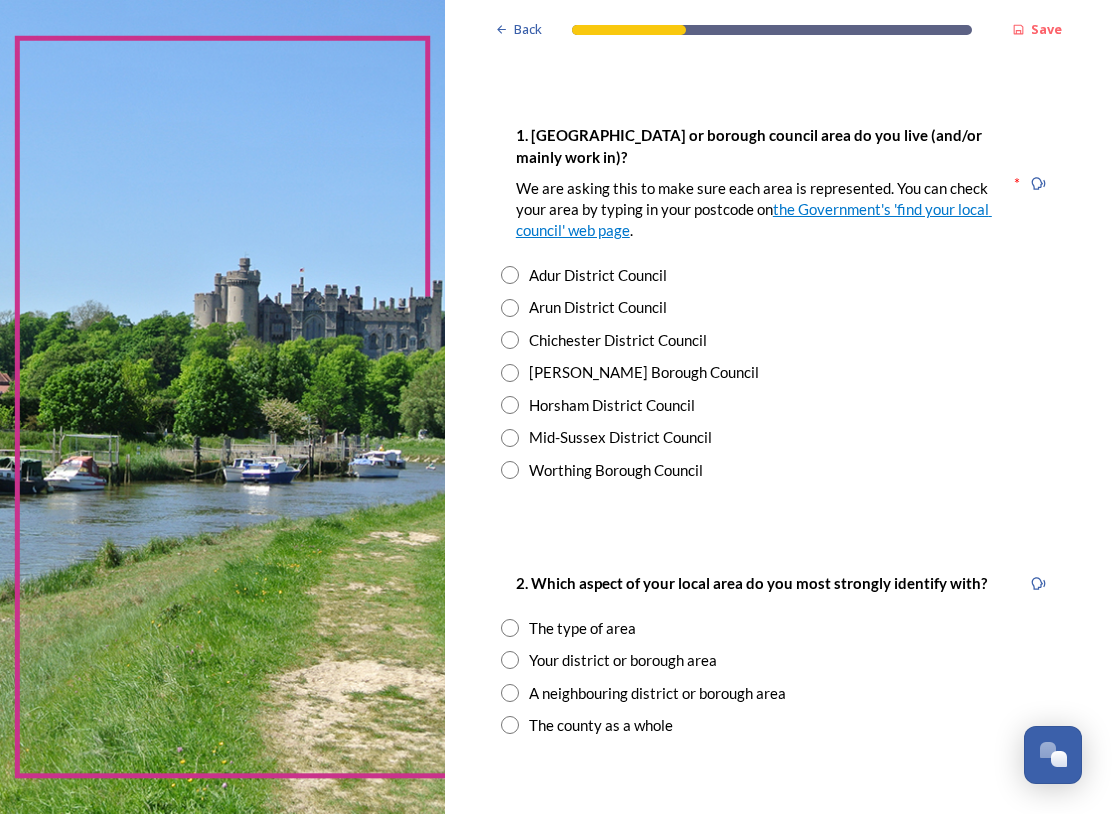click at bounding box center (510, 340) 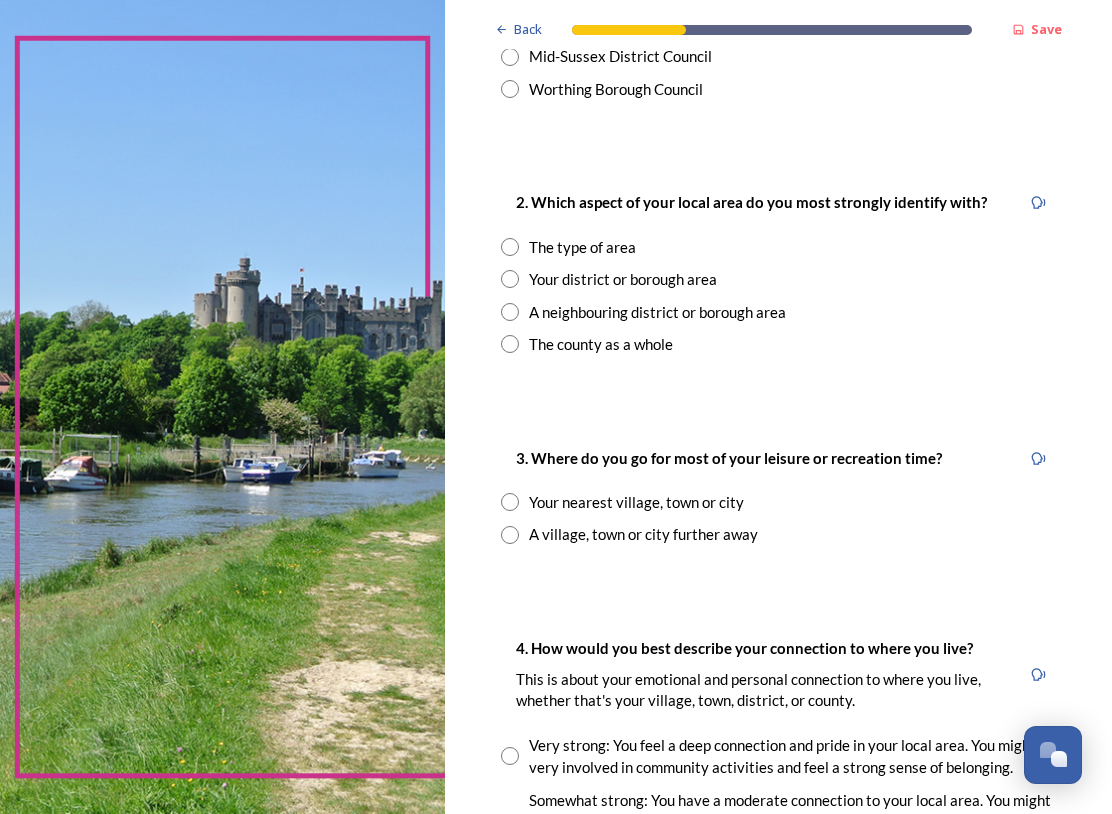 scroll, scrollTop: 763, scrollLeft: 0, axis: vertical 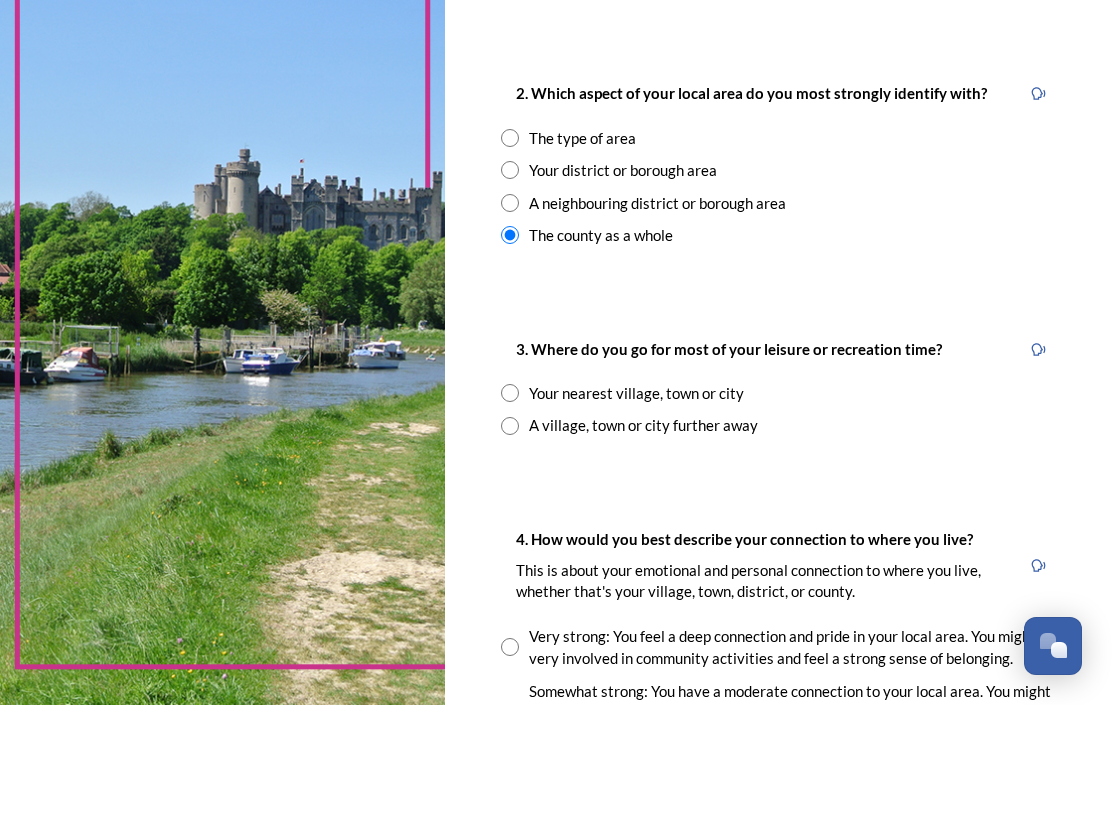 click at bounding box center [510, 535] 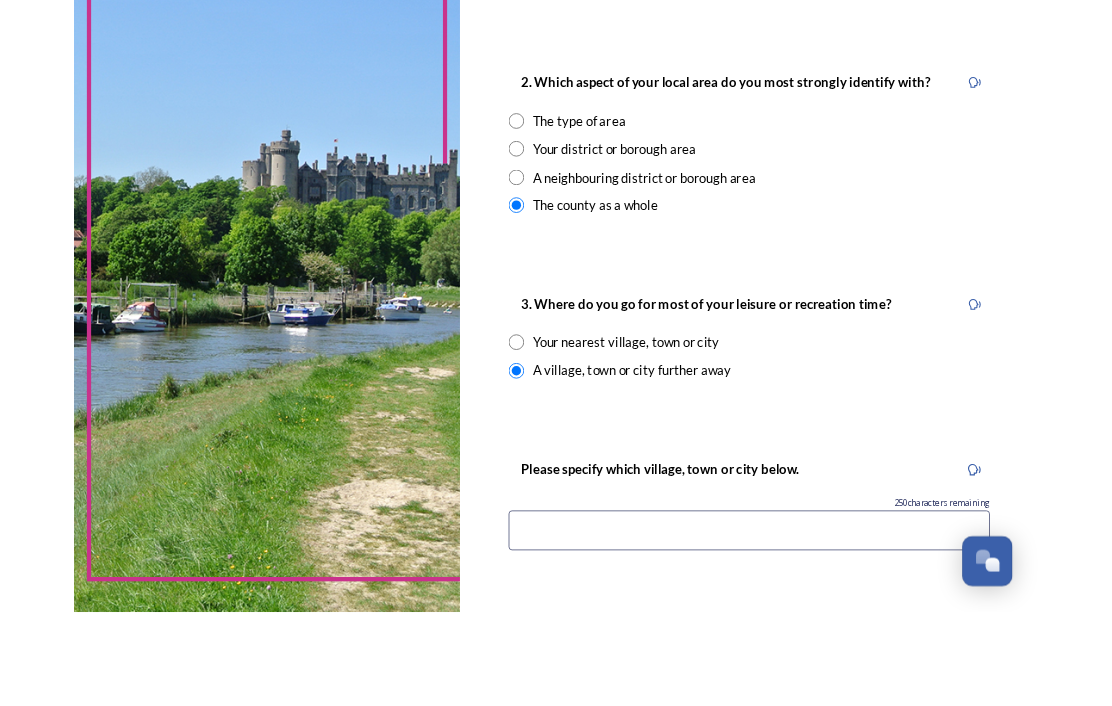 scroll, scrollTop: 20, scrollLeft: 0, axis: vertical 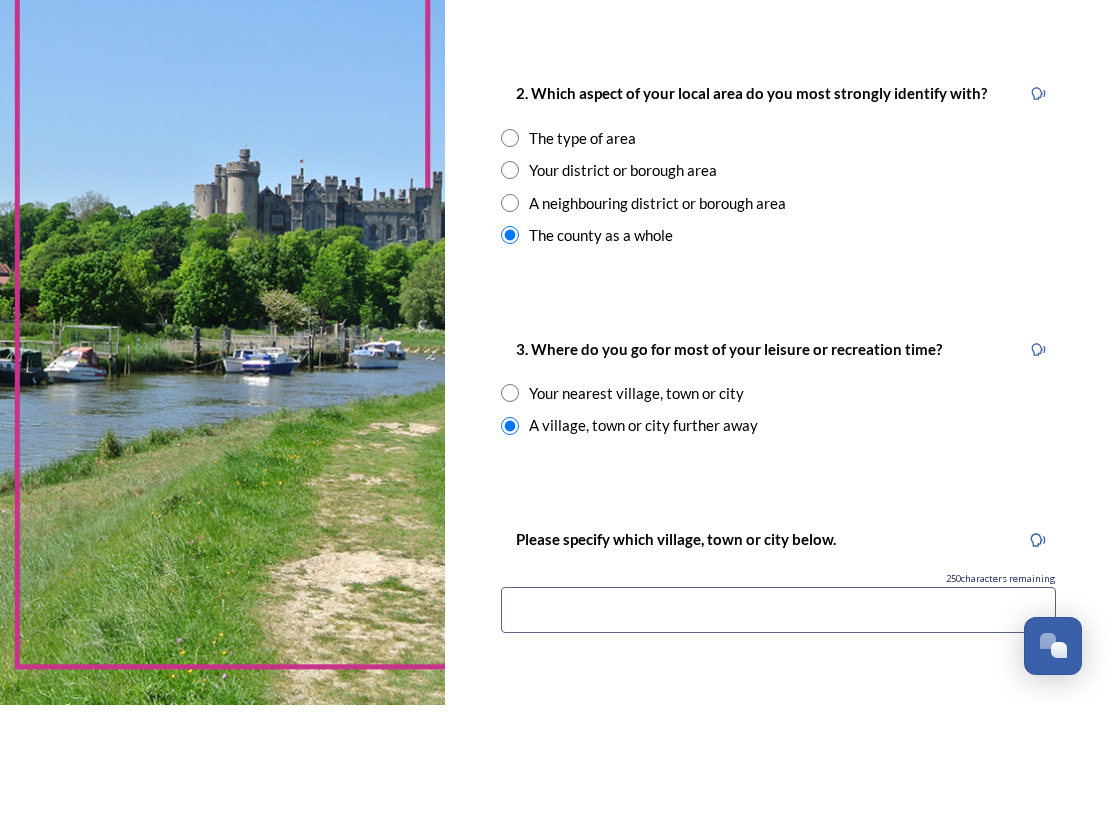 click at bounding box center (778, 719) 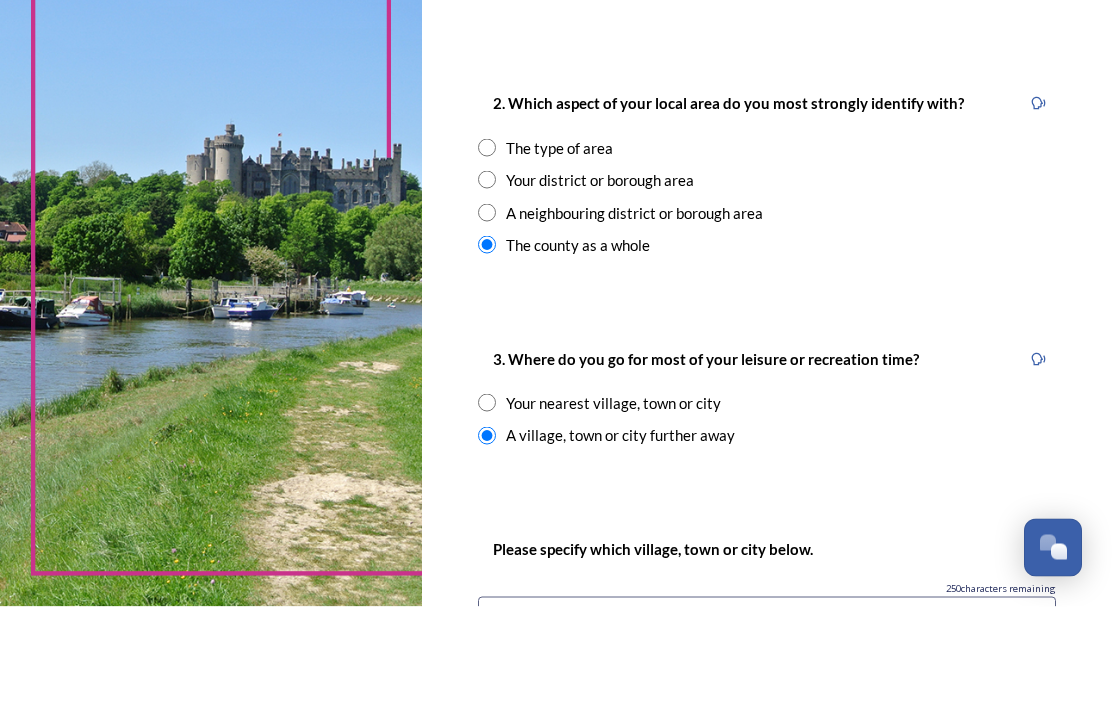 scroll, scrollTop: 84, scrollLeft: 0, axis: vertical 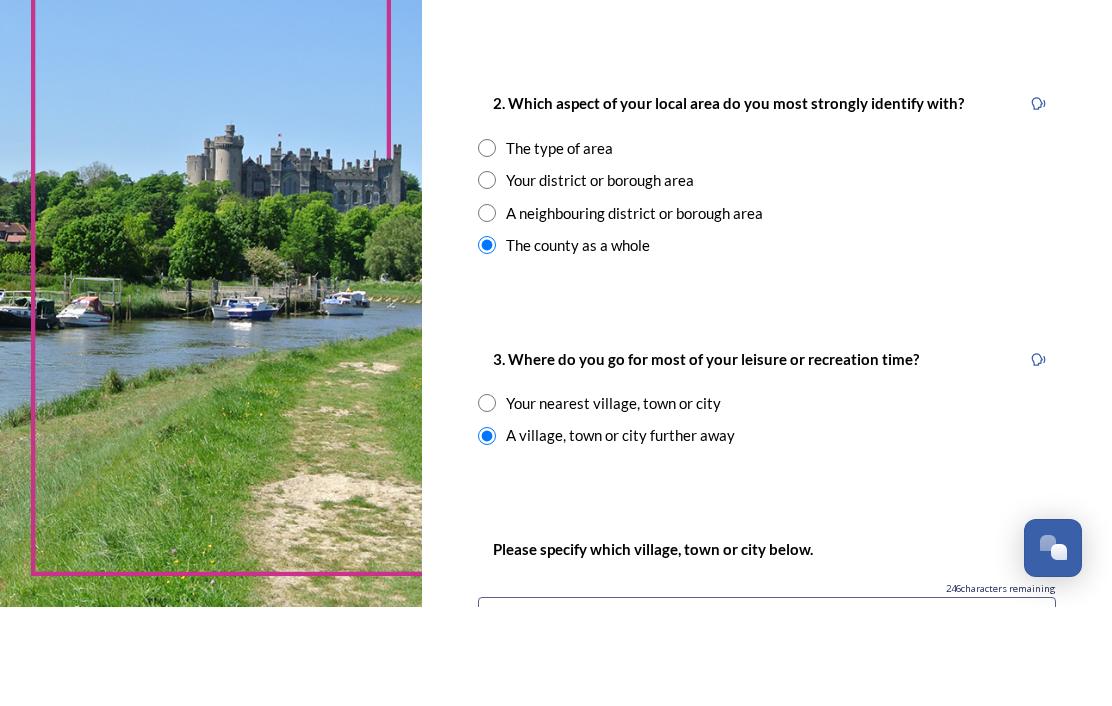 type on "B" 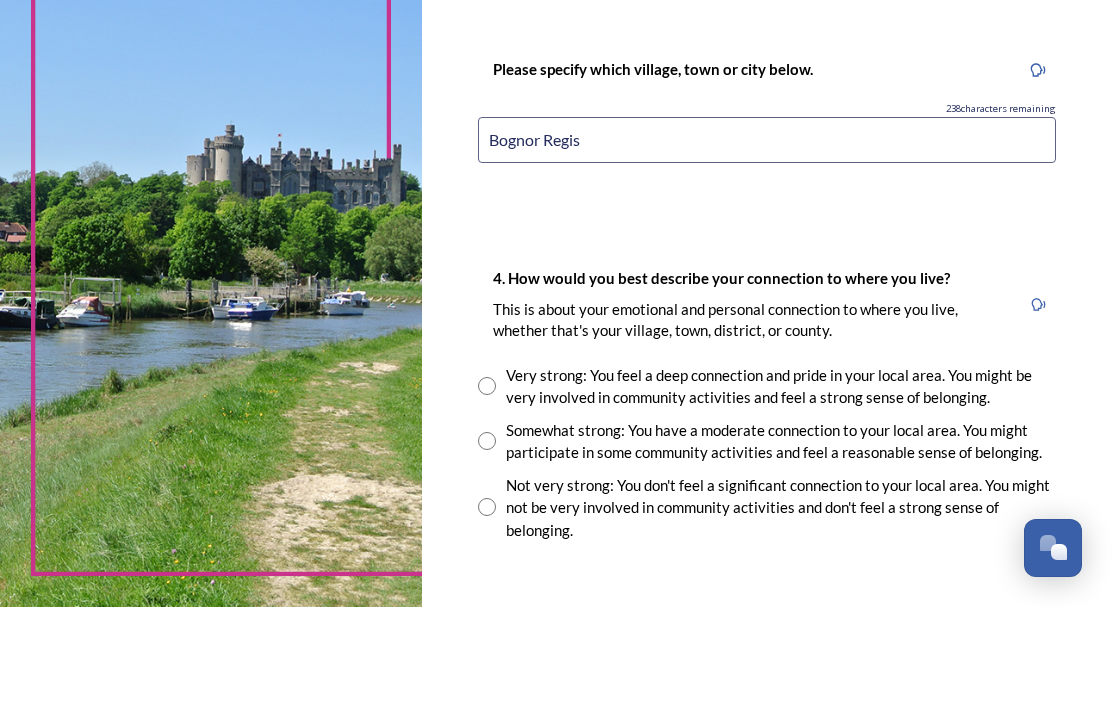 scroll, scrollTop: 1243, scrollLeft: 0, axis: vertical 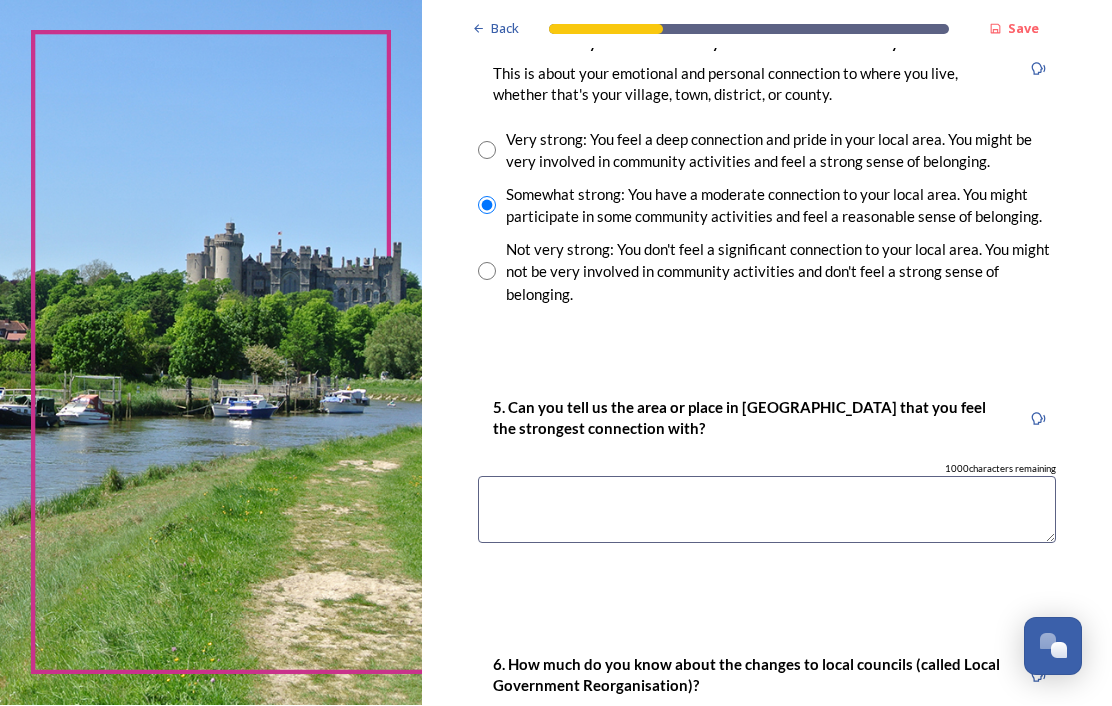 click at bounding box center [767, 510] 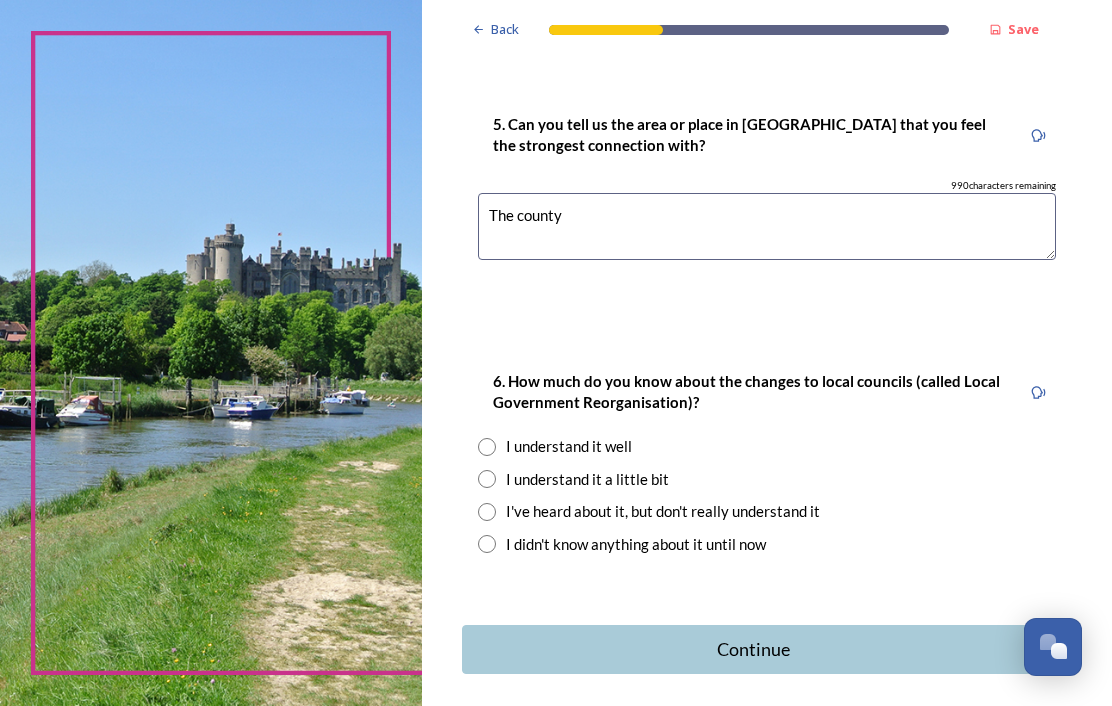 scroll, scrollTop: 1860, scrollLeft: 0, axis: vertical 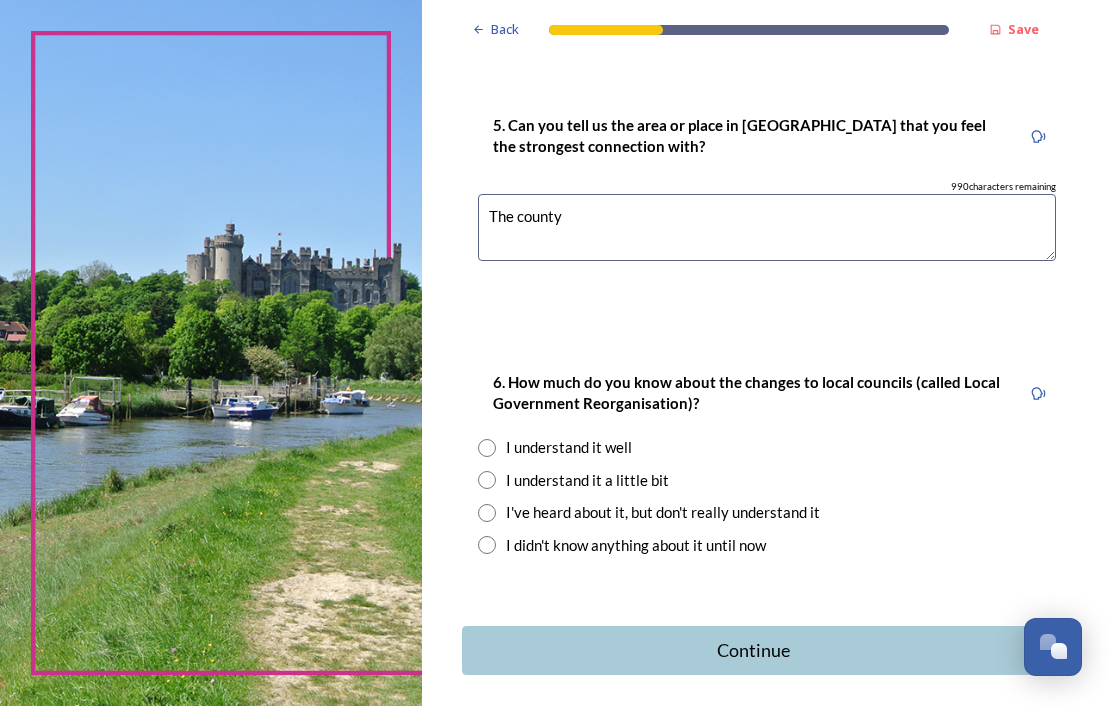 type on "The county" 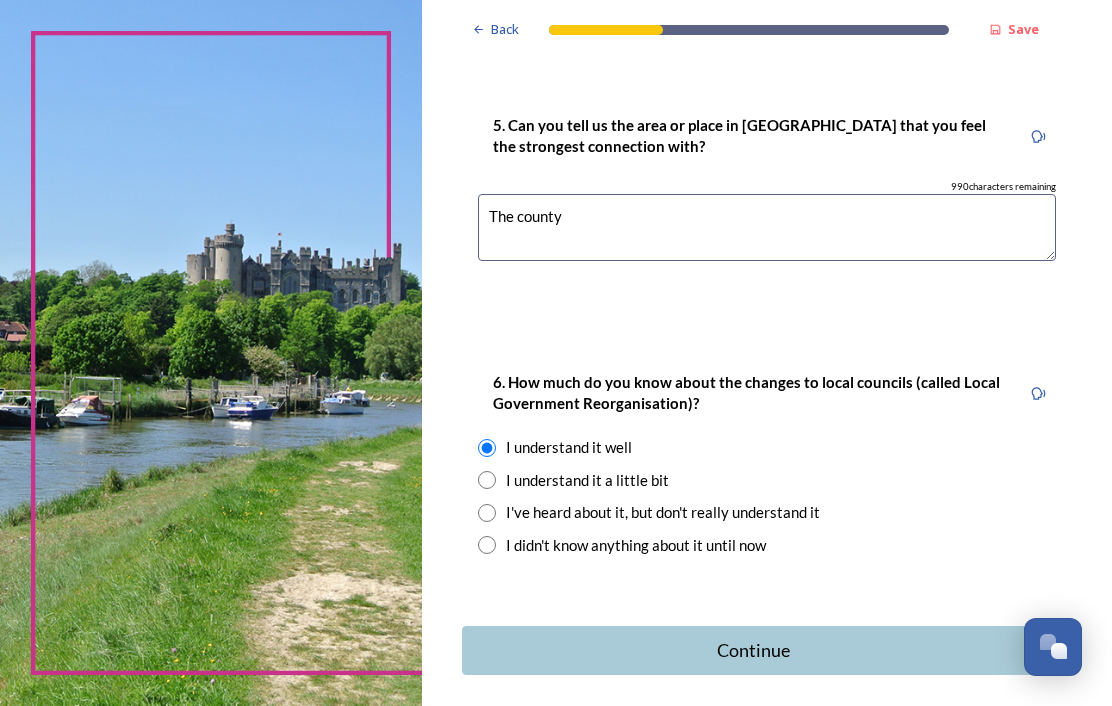click on "Continue" at bounding box center [753, 650] 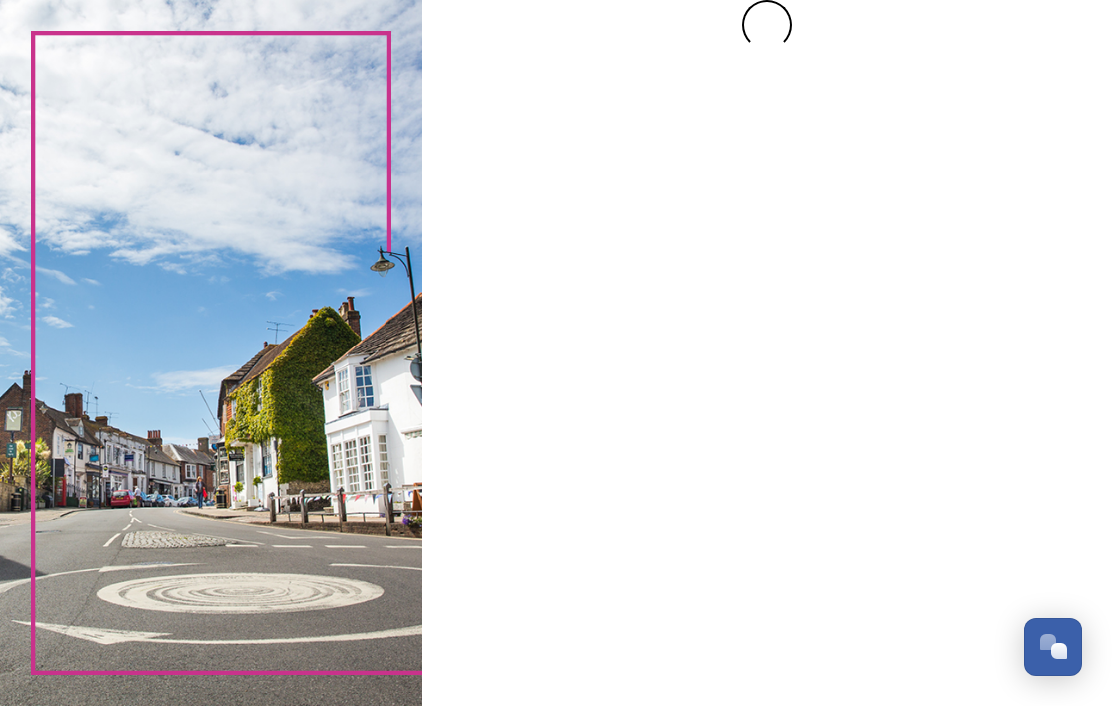 scroll, scrollTop: 0, scrollLeft: 0, axis: both 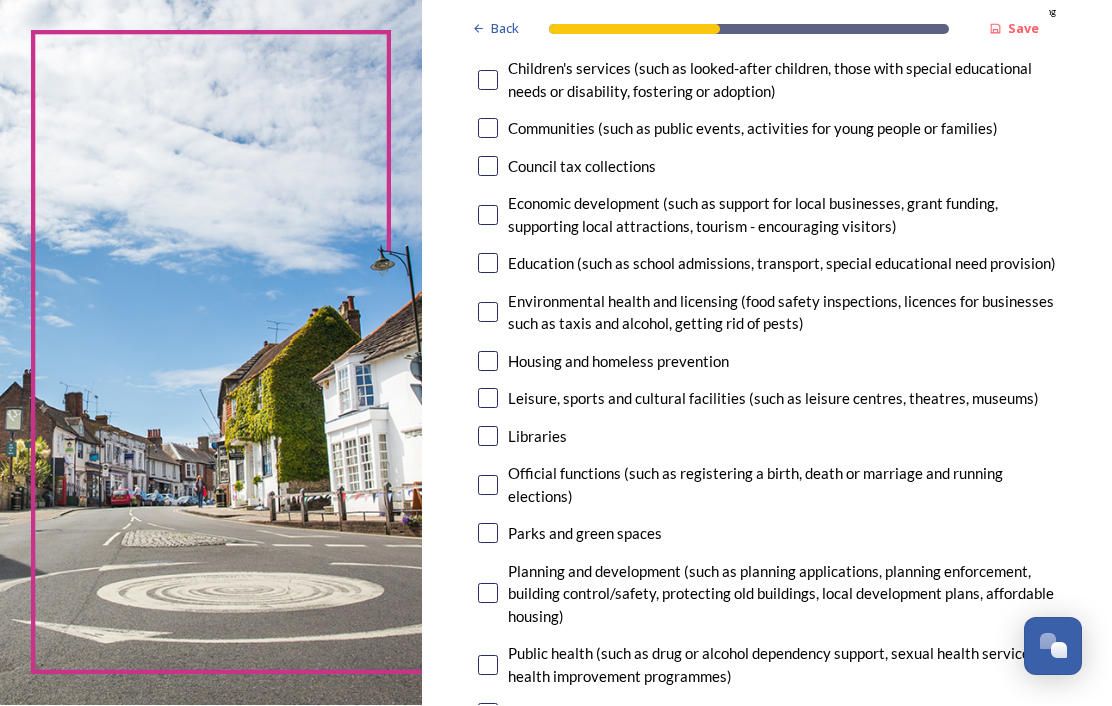 click at bounding box center [488, 399] 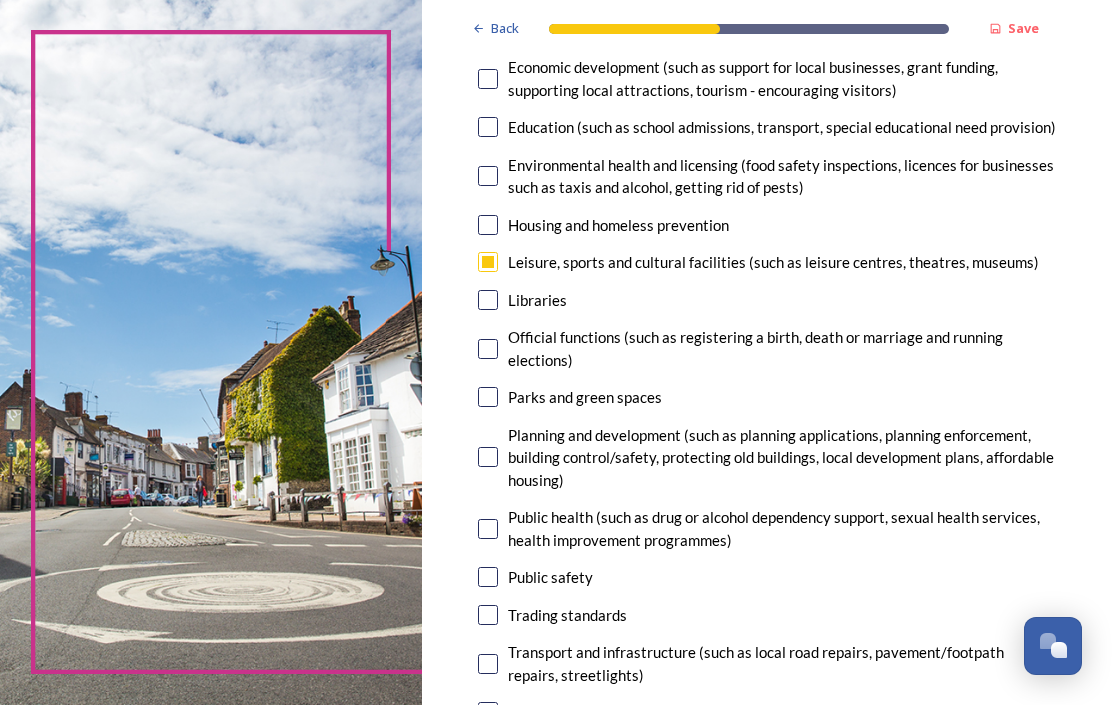 scroll, scrollTop: 444, scrollLeft: 0, axis: vertical 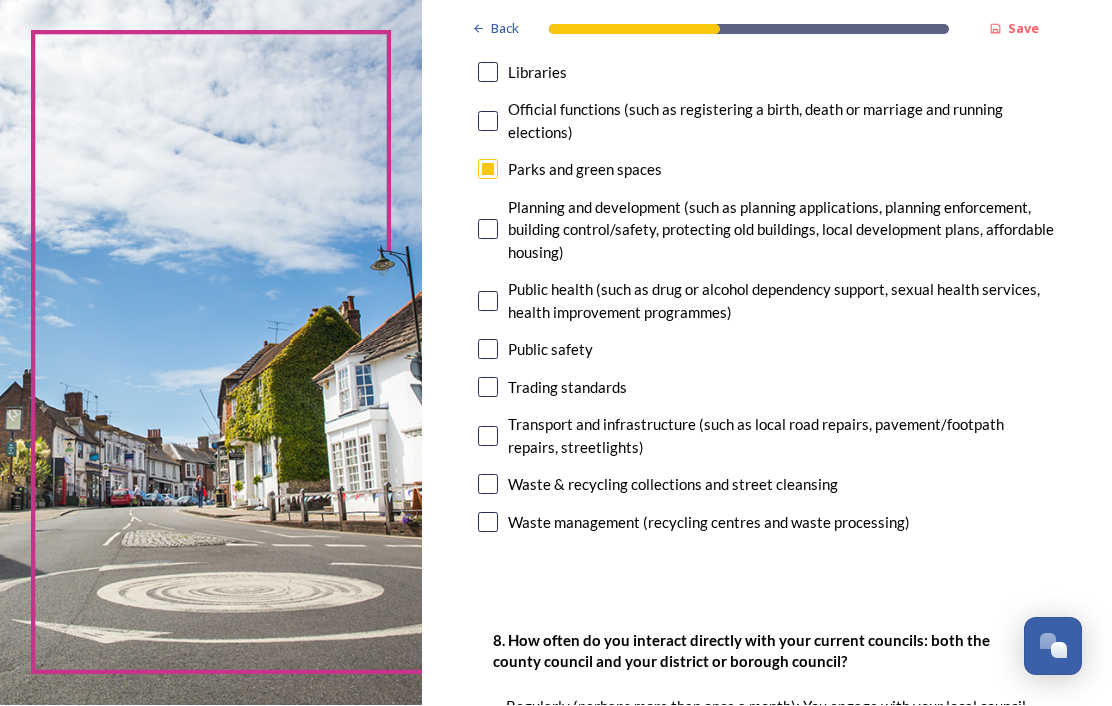 click at bounding box center (488, 350) 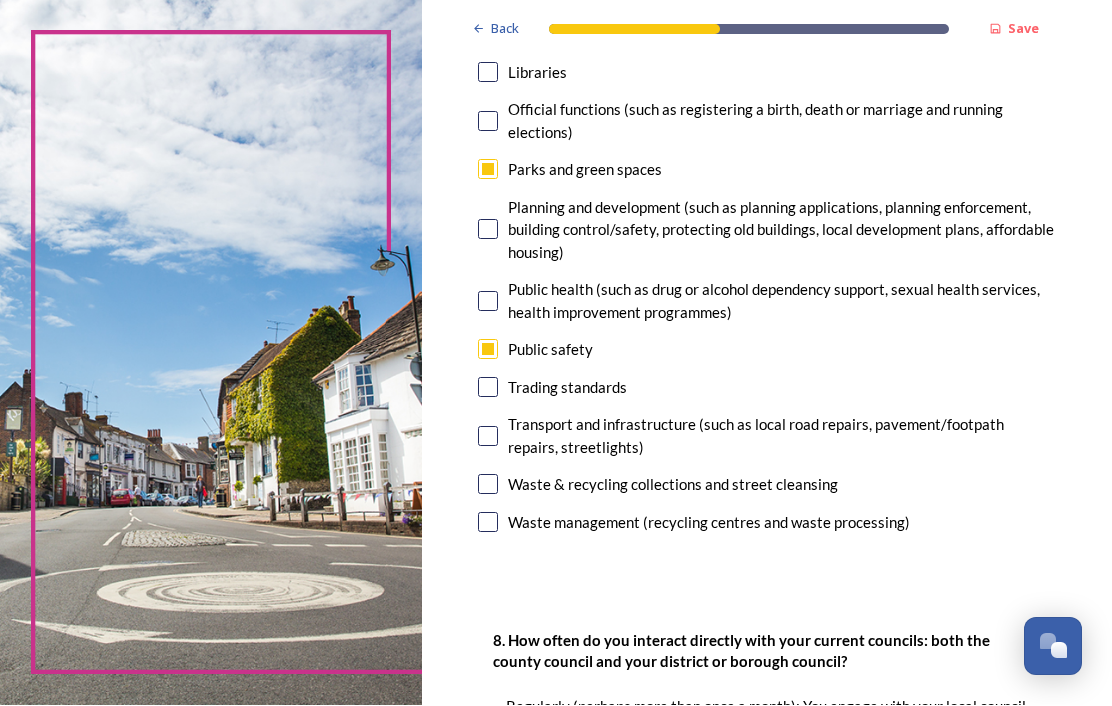 scroll, scrollTop: 672, scrollLeft: 0, axis: vertical 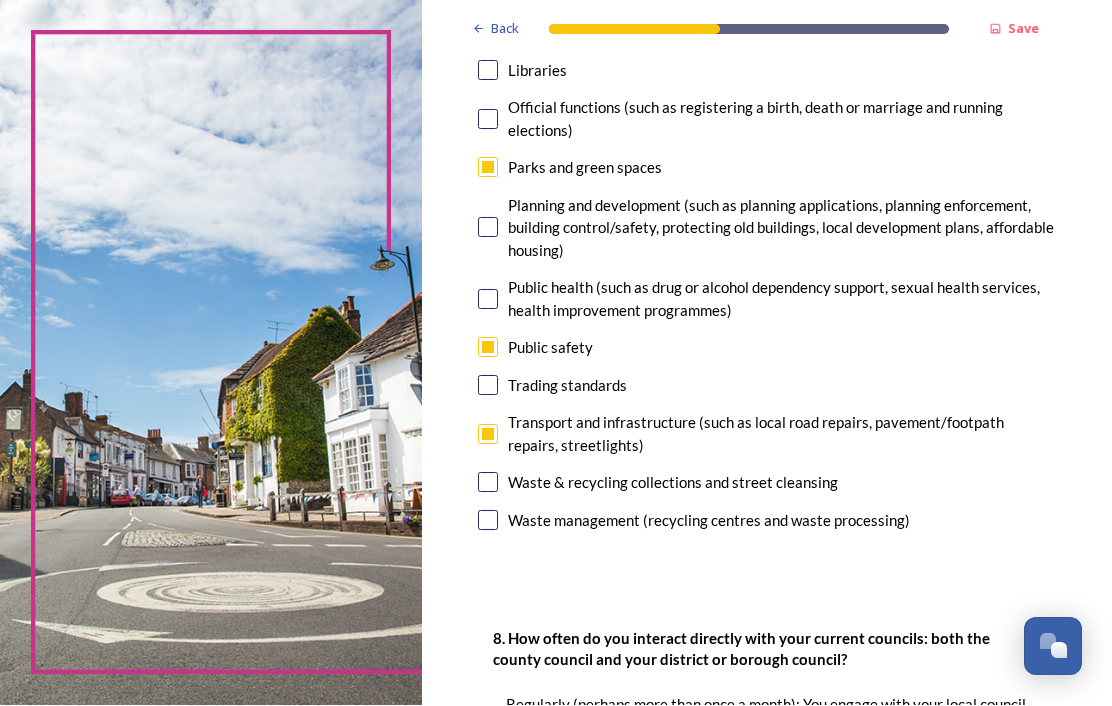 click at bounding box center (488, 483) 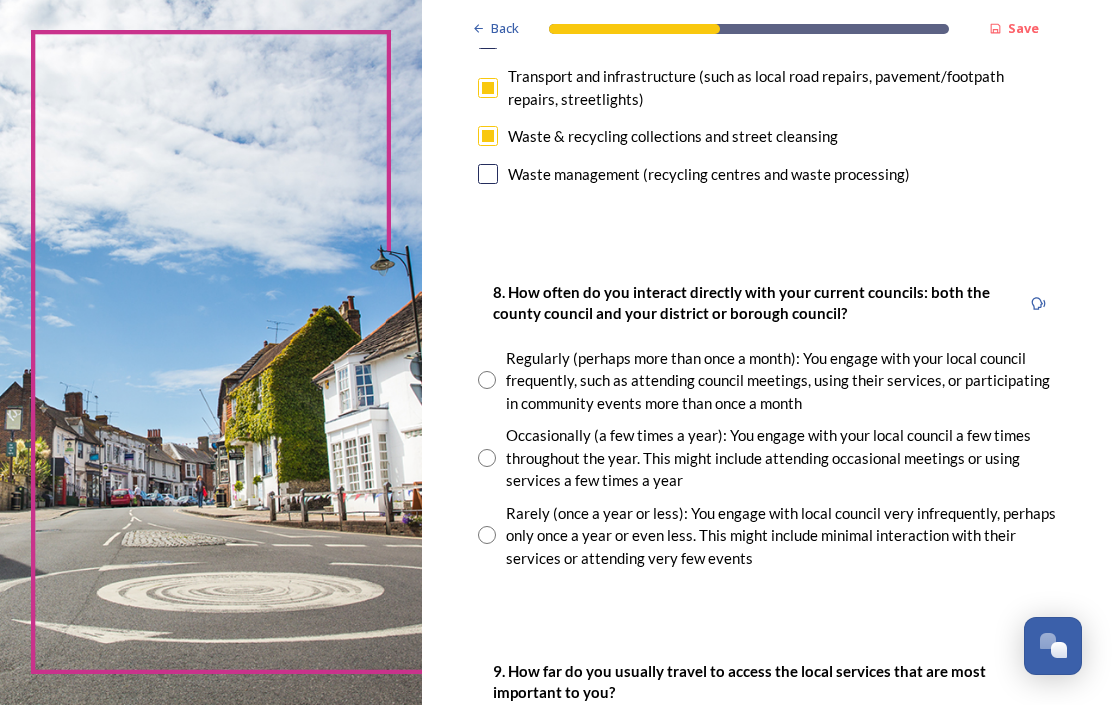scroll, scrollTop: 1020, scrollLeft: 0, axis: vertical 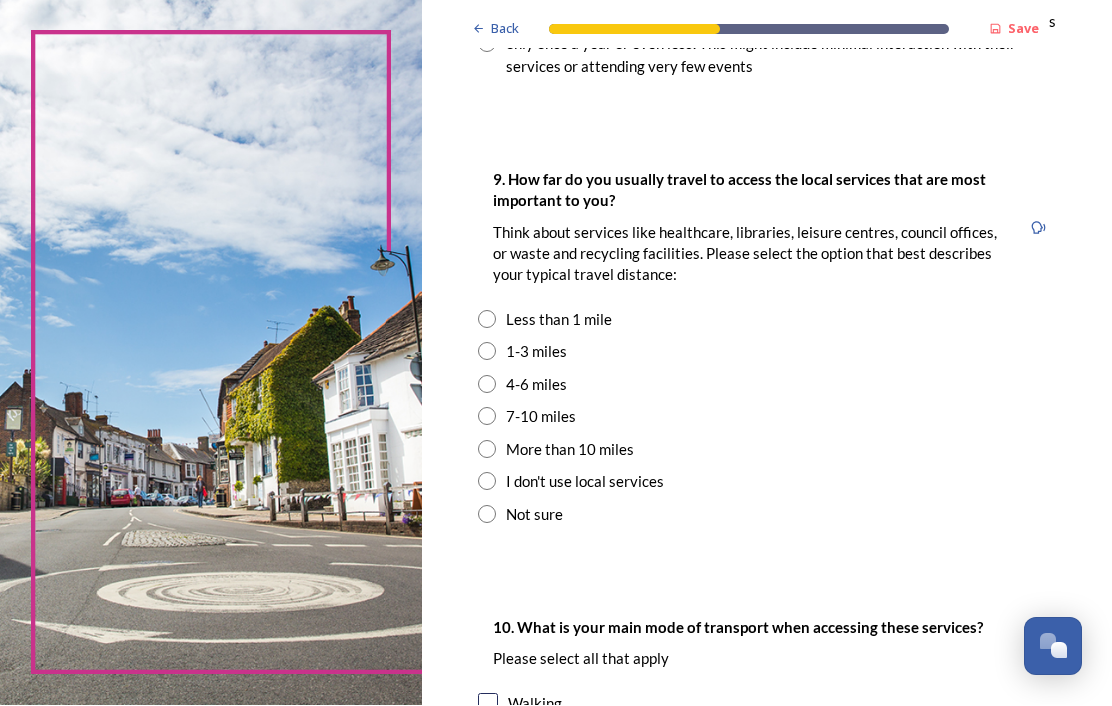 click on "7-10 miles" at bounding box center (767, 417) 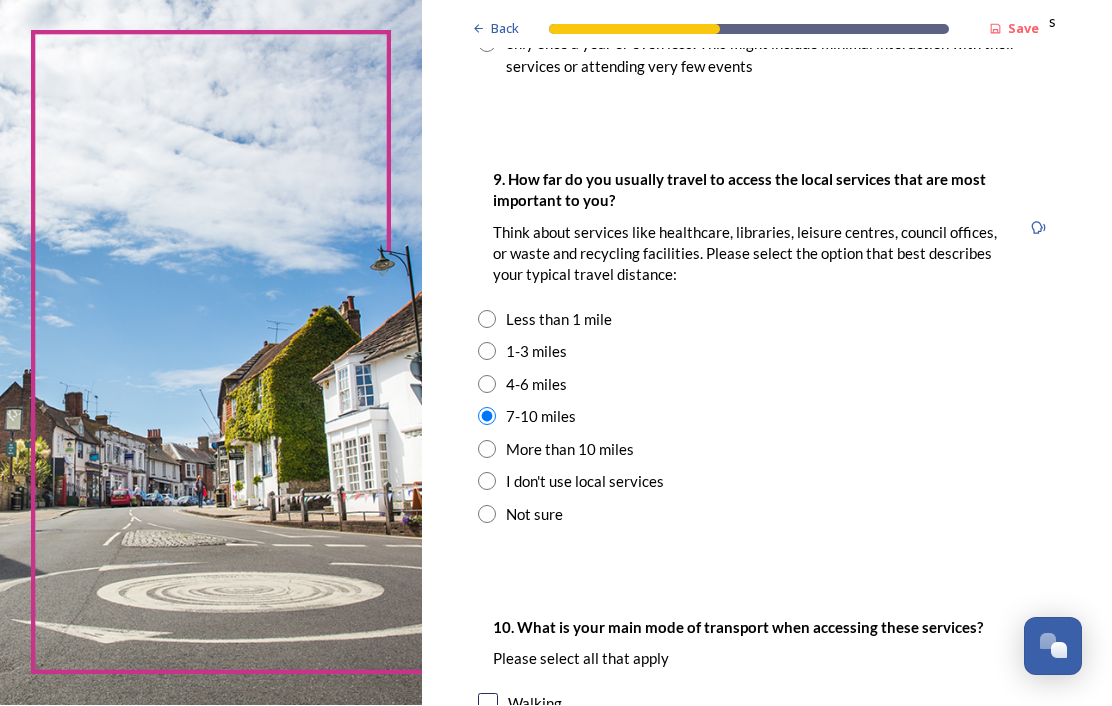 click on "4-6 miles" at bounding box center [767, 385] 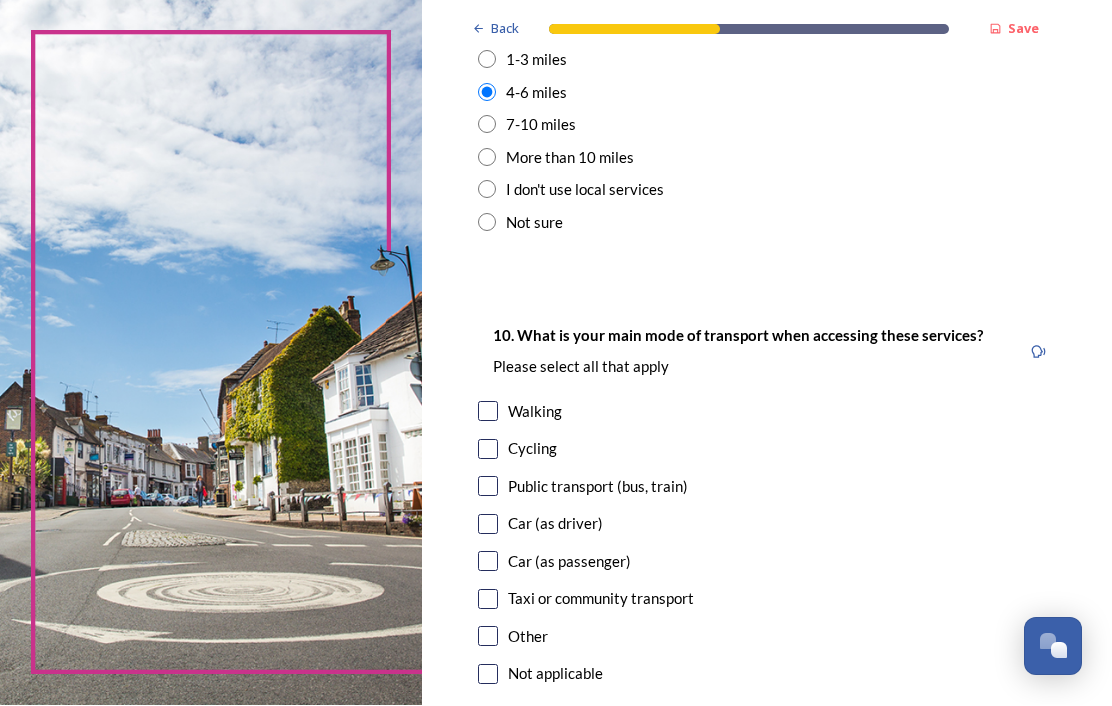 scroll, scrollTop: 1804, scrollLeft: 0, axis: vertical 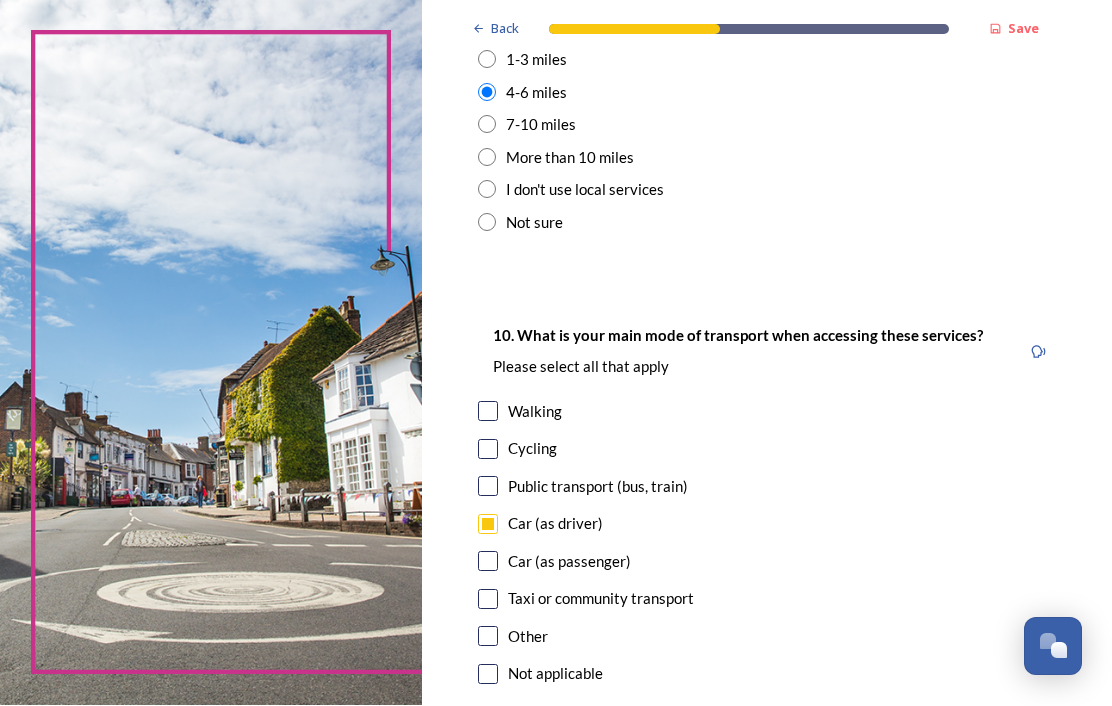 checkbox on "true" 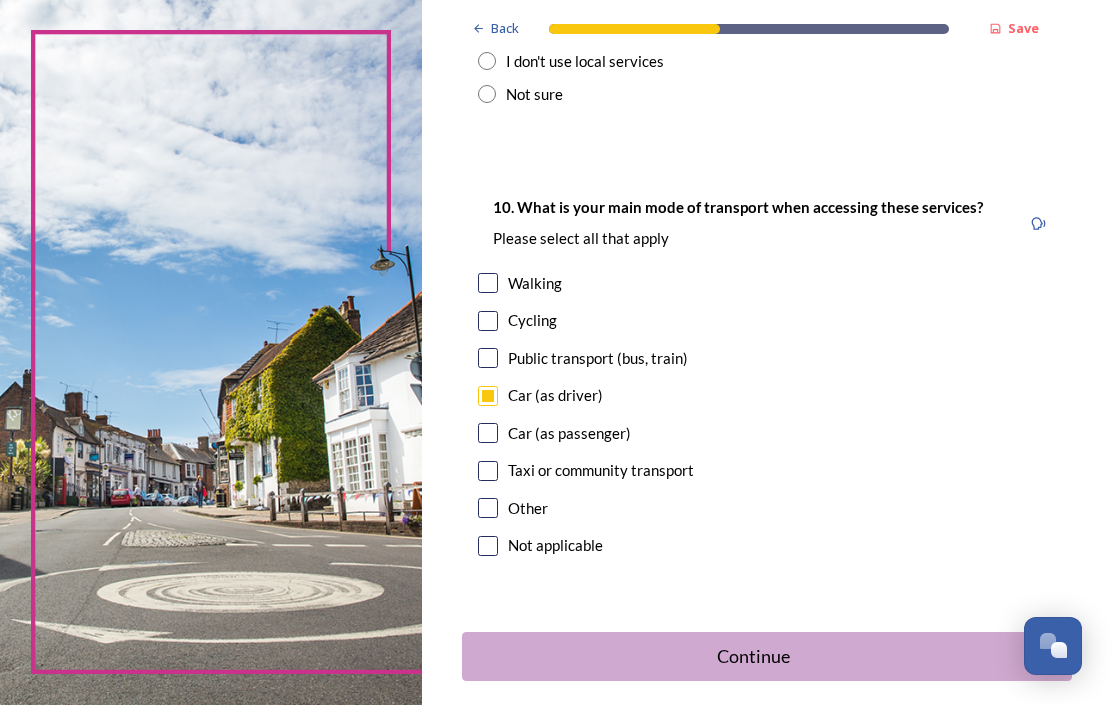 scroll, scrollTop: 1931, scrollLeft: 0, axis: vertical 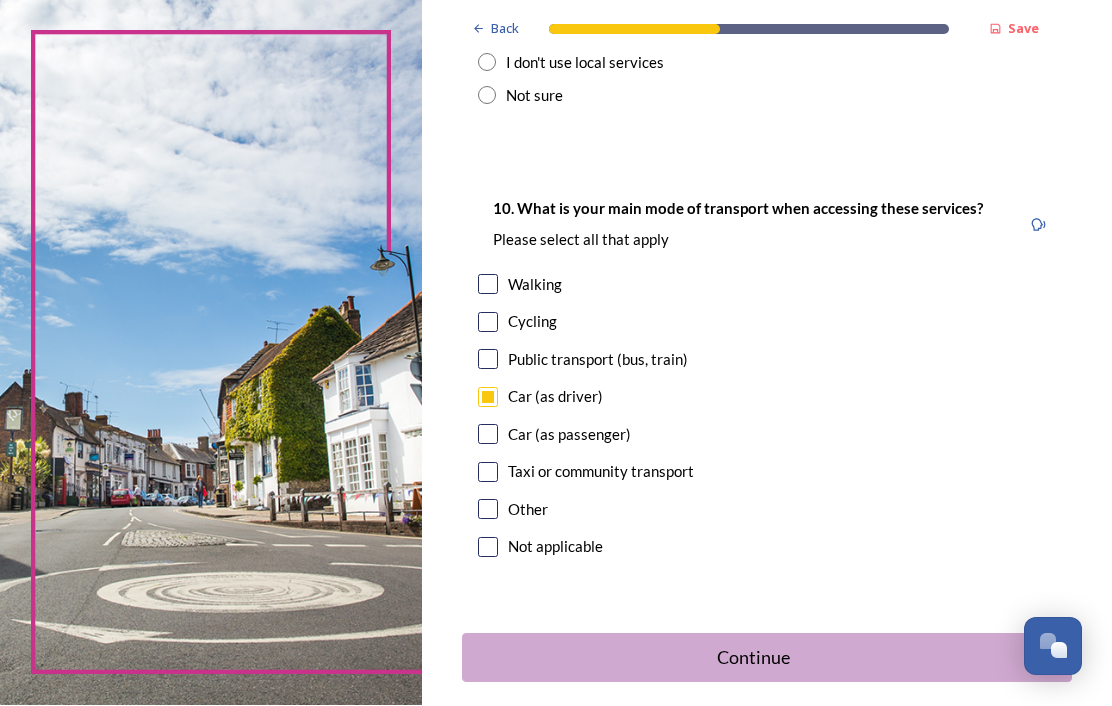click on "Continue" at bounding box center (753, 658) 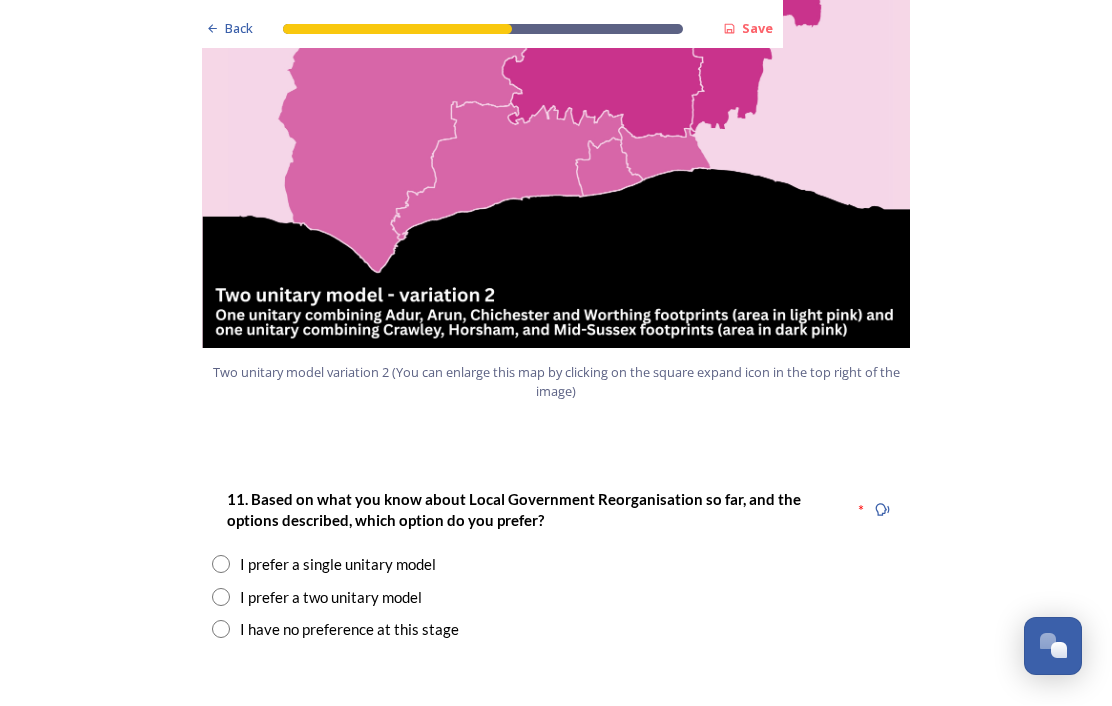 scroll, scrollTop: 2310, scrollLeft: 0, axis: vertical 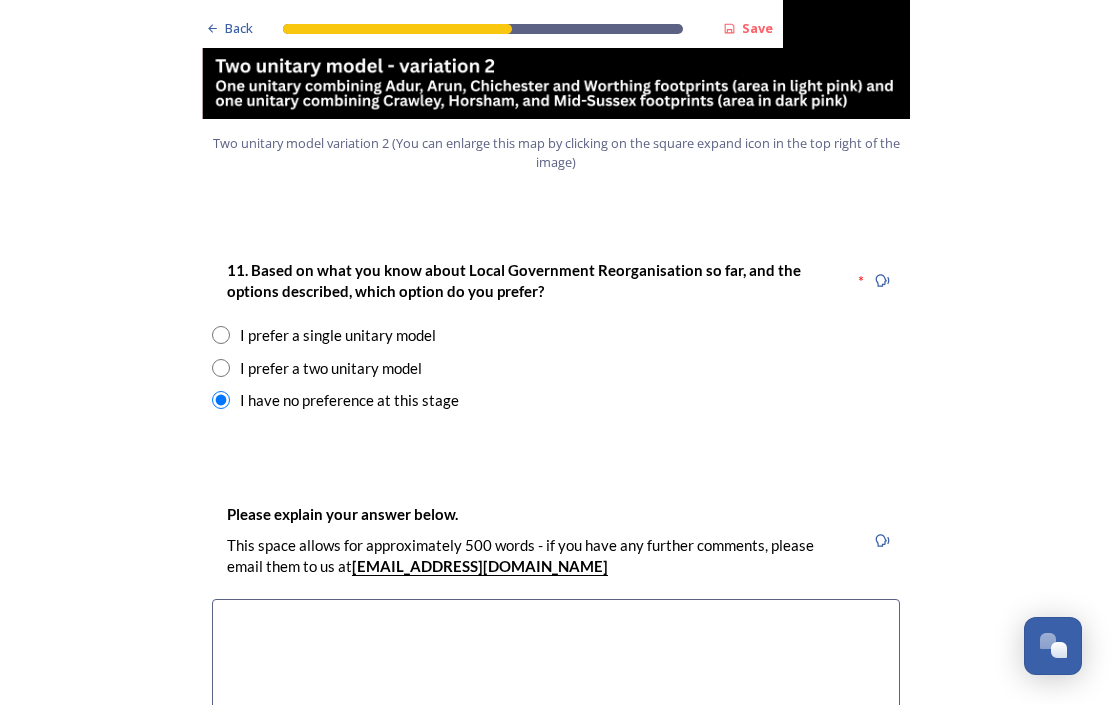 click at bounding box center (556, 712) 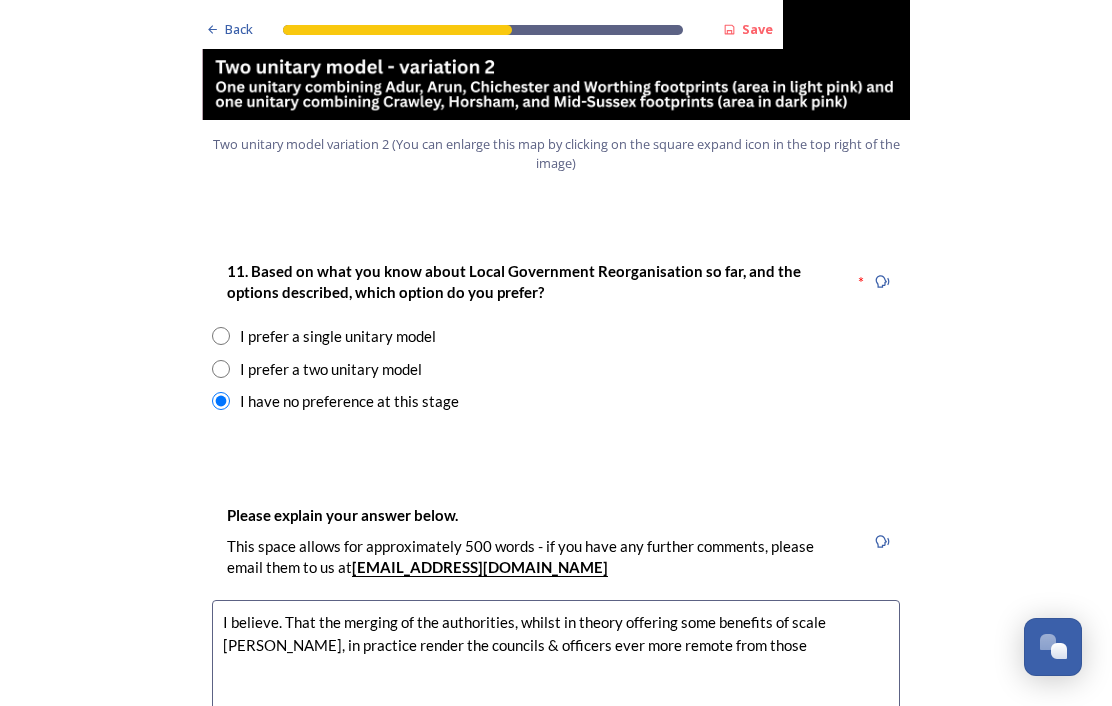 scroll, scrollTop: 2537, scrollLeft: 0, axis: vertical 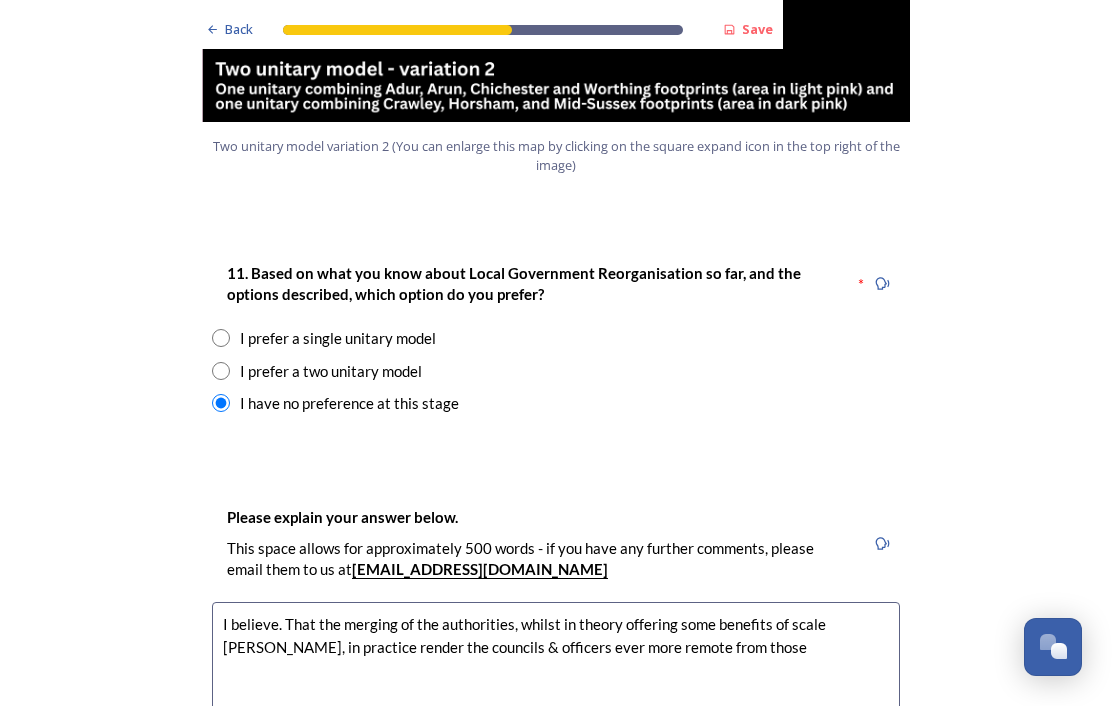 click on "I believe. That the merging of the authorities, whilst in theory offering some benefits of scale [PERSON_NAME], in practice render the councils & officers ever more remote from those" at bounding box center [556, 714] 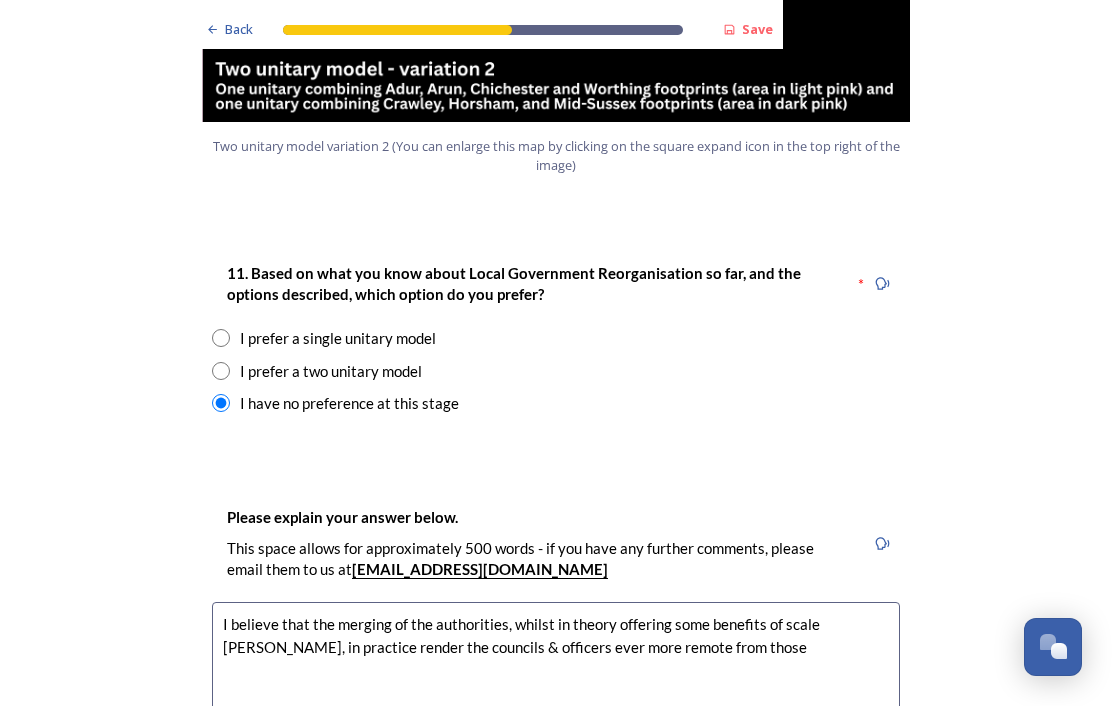 click on "I believe that the merging of the authorities, whilst in theory offering some benefits of scale [PERSON_NAME], in practice render the councils & officers ever more remote from those" at bounding box center [556, 714] 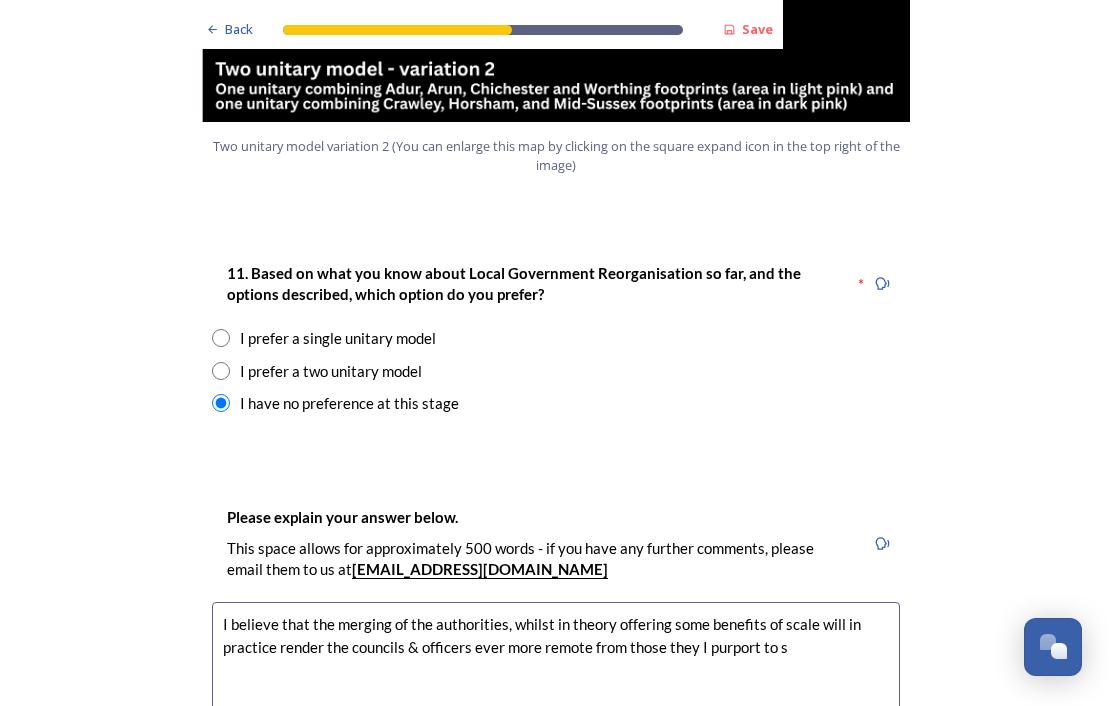 click on "Back Save Prioritising future services As explained on our  Shaping [GEOGRAPHIC_DATA] hub , Local Government Reorganisation for [GEOGRAPHIC_DATA] means that the county, district and borough councils will be replaced with one, or more than one, single-tier council (referred to as a unitary council) to deliver all your services.  Options currently being explored within [GEOGRAPHIC_DATA] are detailed on our  hub , but map visuals can be found below. A single county unitary , bringing the County Council and all seven District and Borough Councils services together to form a new unitary council for [GEOGRAPHIC_DATA]. Single unitary model (You can enlarge this map by clicking on the square expand icon in the top right of the image) Two unitary option, variation 1  -   one unitary combining Arun, [GEOGRAPHIC_DATA] and Worthing footprints and one unitary combining Adur, [GEOGRAPHIC_DATA], [GEOGRAPHIC_DATA], and Mid-Sussex footprints. Two unitary model variation 1 (You can enlarge this map by clicking on the square expand icon in the top right of the image) * Other 5" at bounding box center [556, 800] 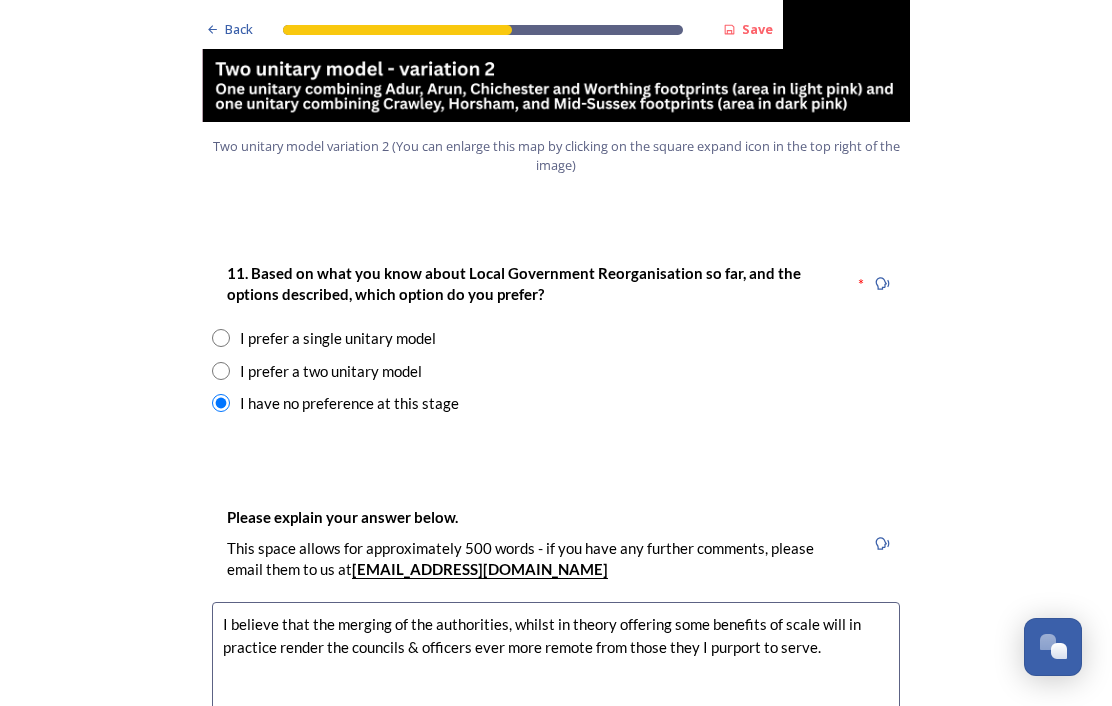 type on "I believe that the merging of the authorities, whilst in theory offering some benefits of scale will in practice render the councils & officers ever more remote from those they I purport to serve." 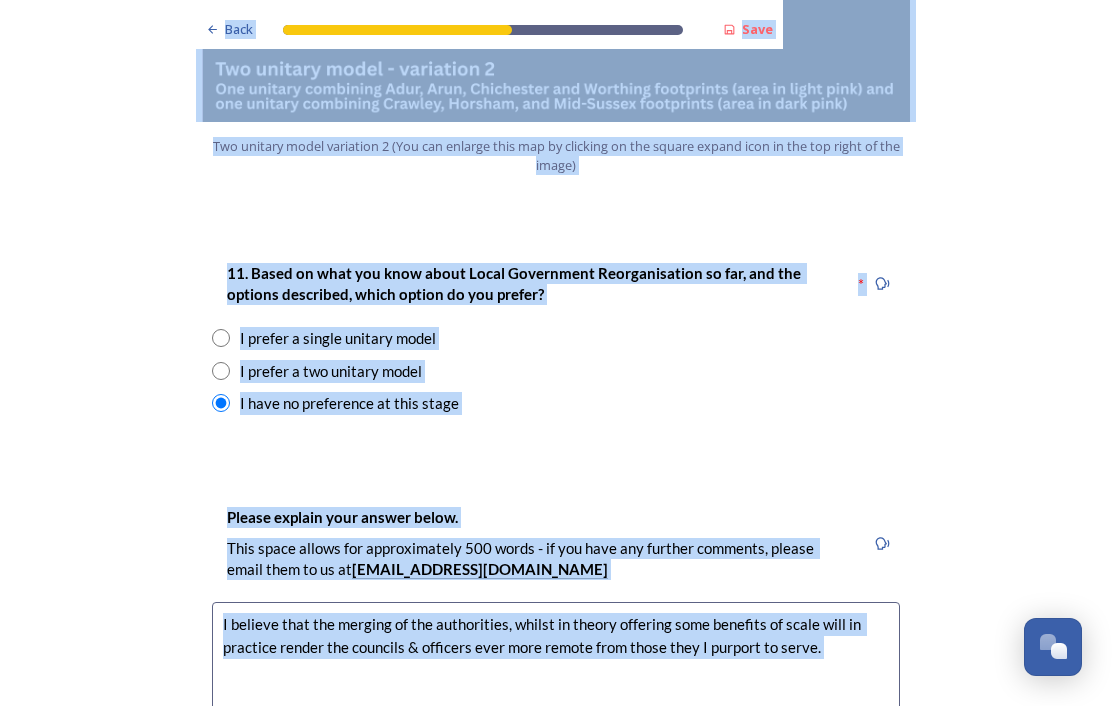 click on "I believe that the merging of the authorities, whilst in theory offering some benefits of scale will in practice render the councils & officers ever more remote from those they I purport to serve." at bounding box center (556, 714) 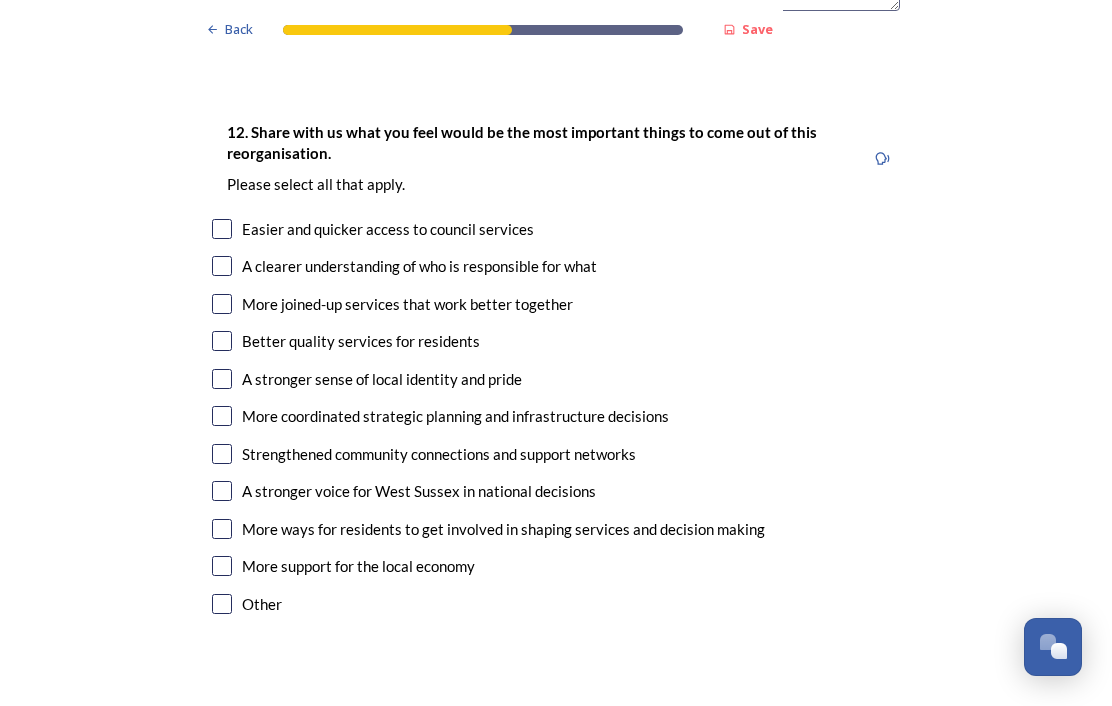scroll, scrollTop: 3353, scrollLeft: 0, axis: vertical 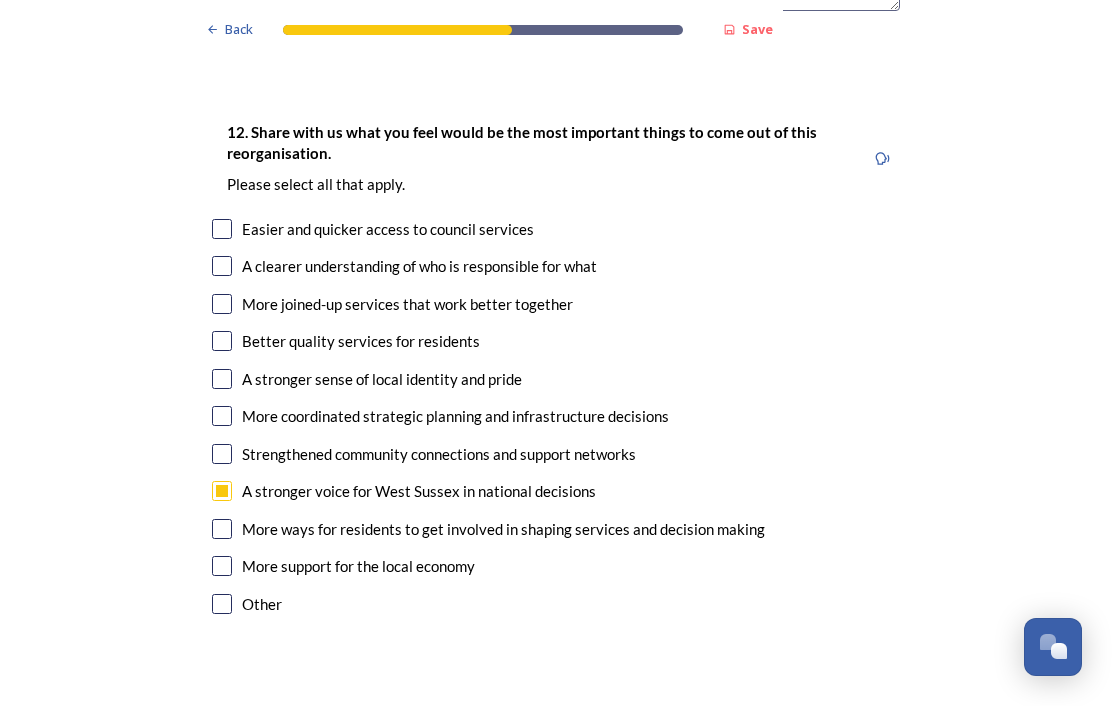 click at bounding box center (222, 604) 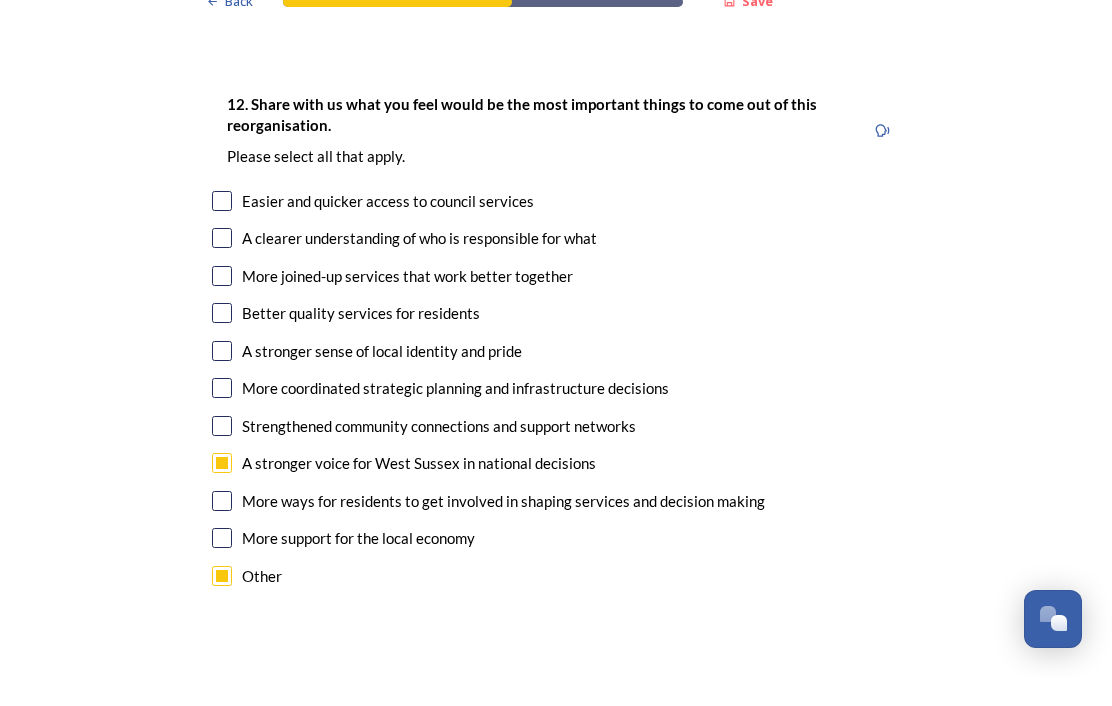 type on "'" 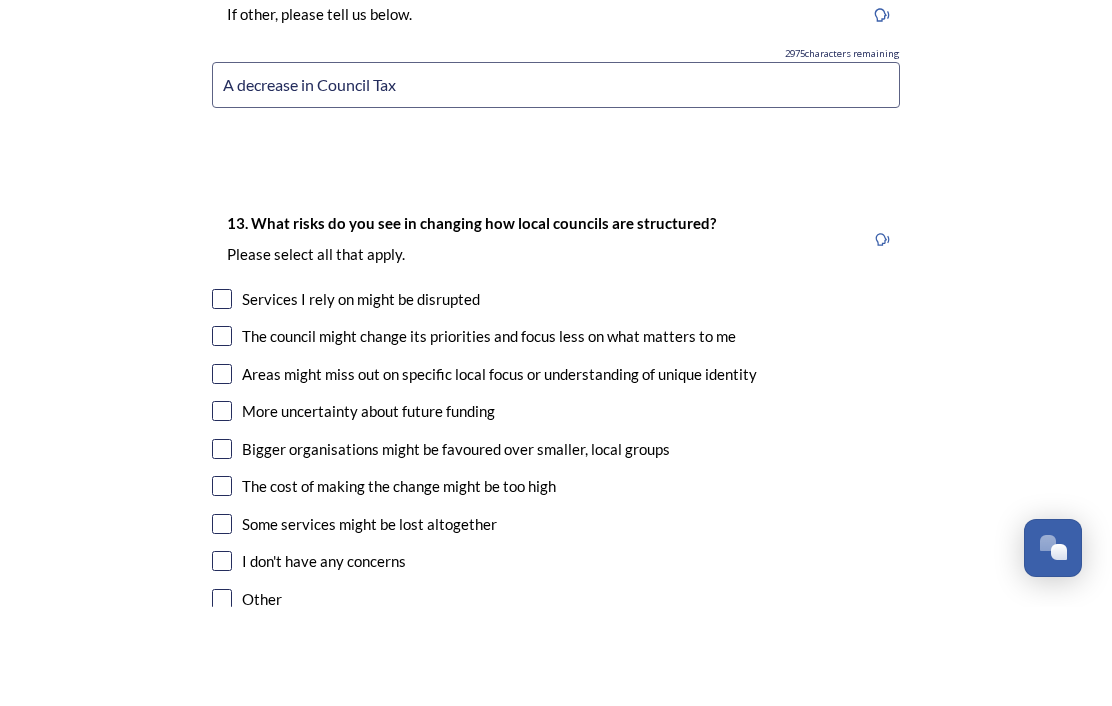 scroll, scrollTop: 3962, scrollLeft: 0, axis: vertical 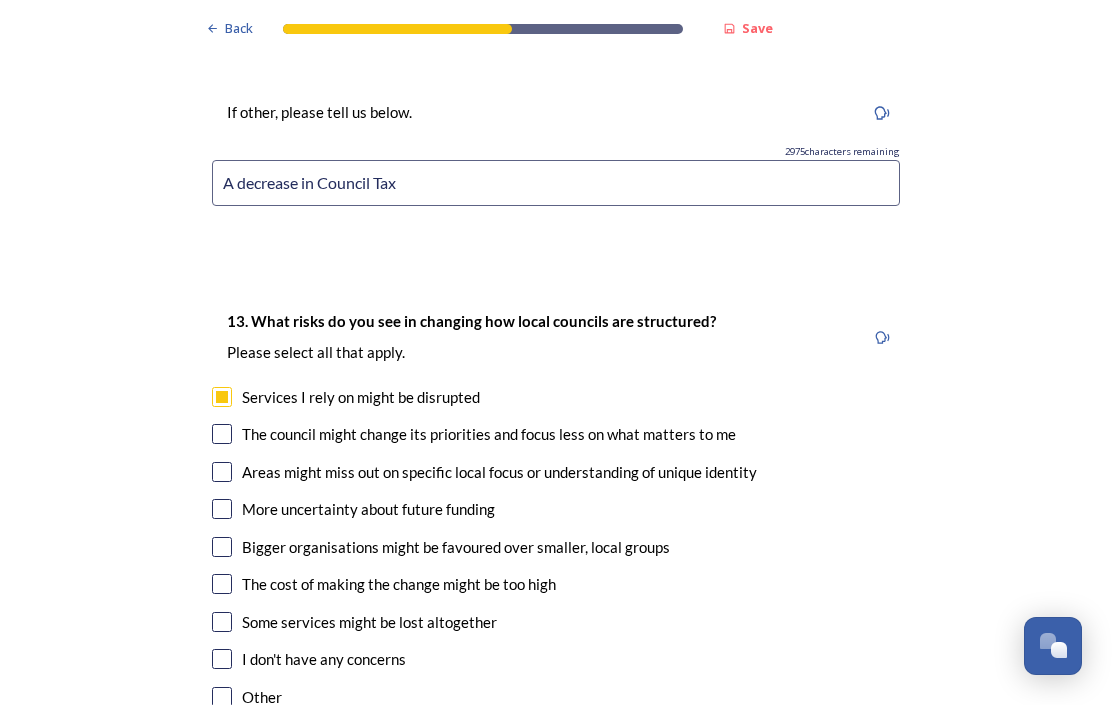 click on "13. What risks do you see in changing how local councils are structured? ﻿Please select all that apply." at bounding box center [471, 338] 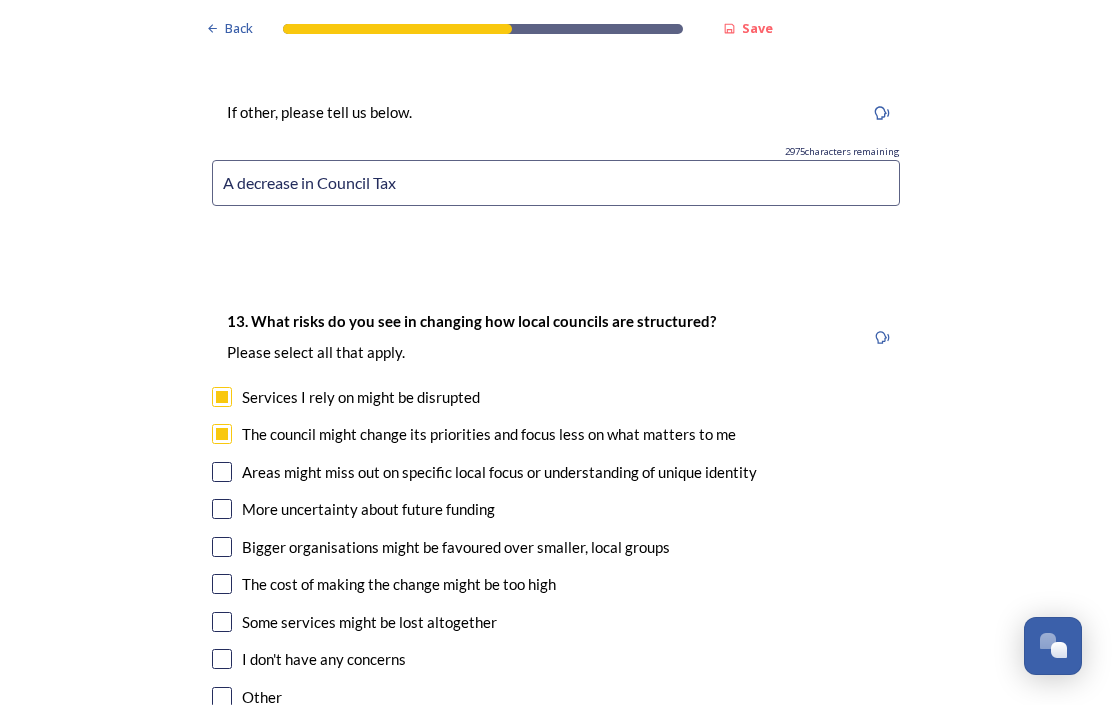click at bounding box center (222, 473) 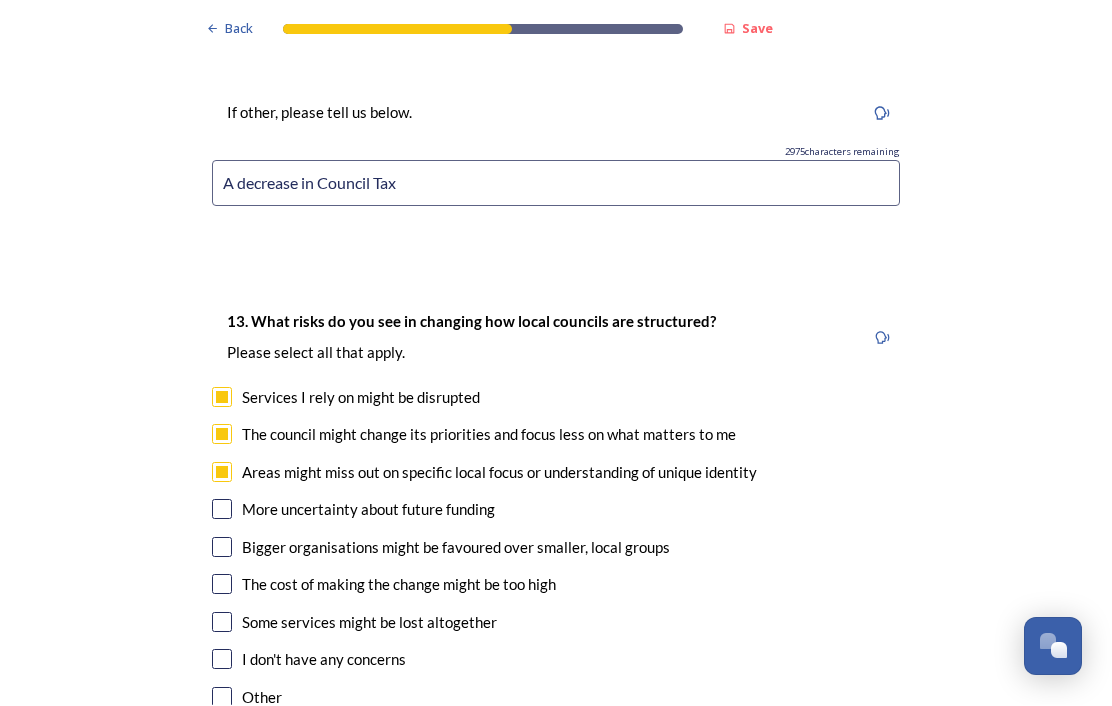 click at bounding box center (222, 510) 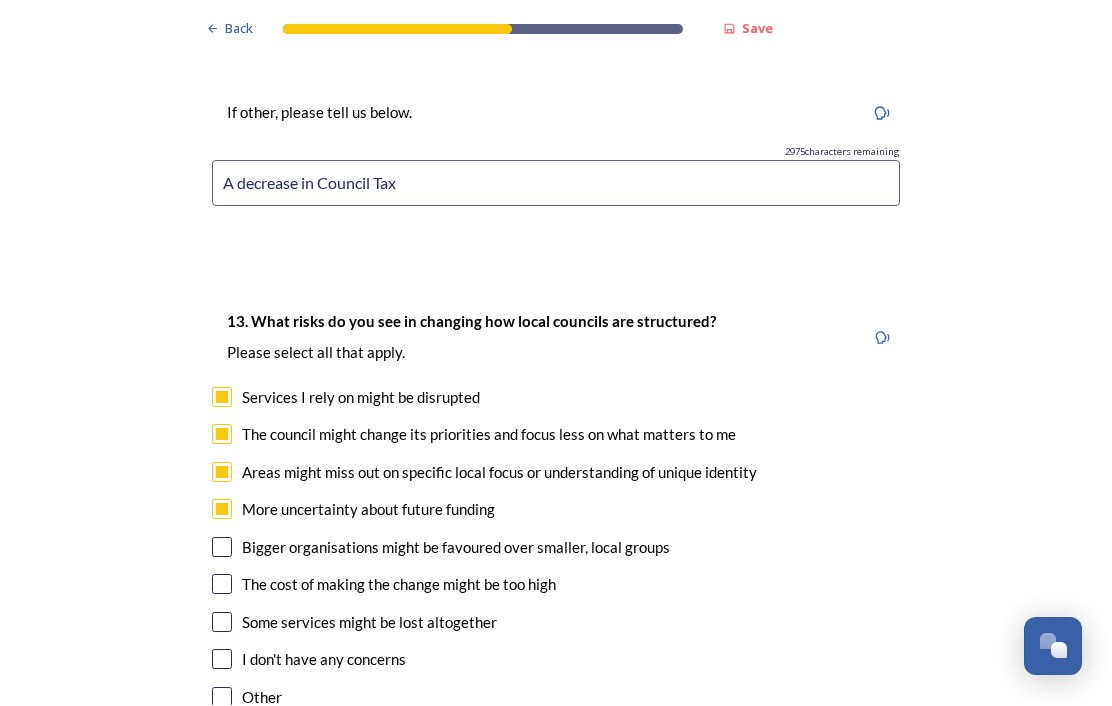 click at bounding box center [222, 548] 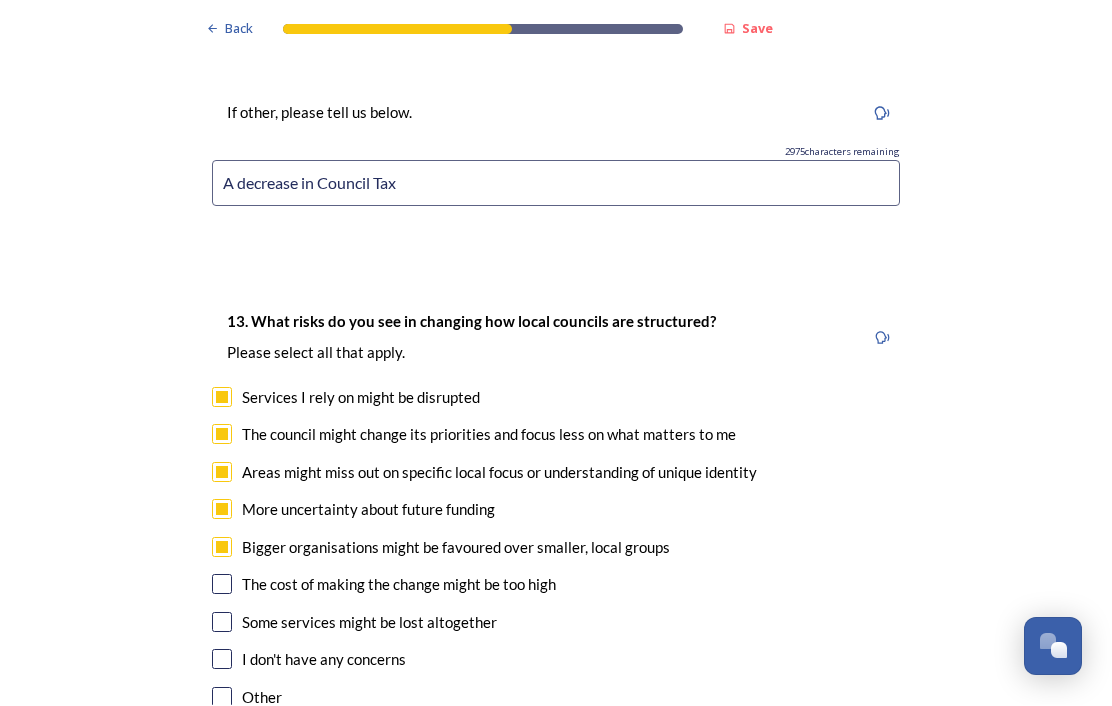 click at bounding box center [222, 585] 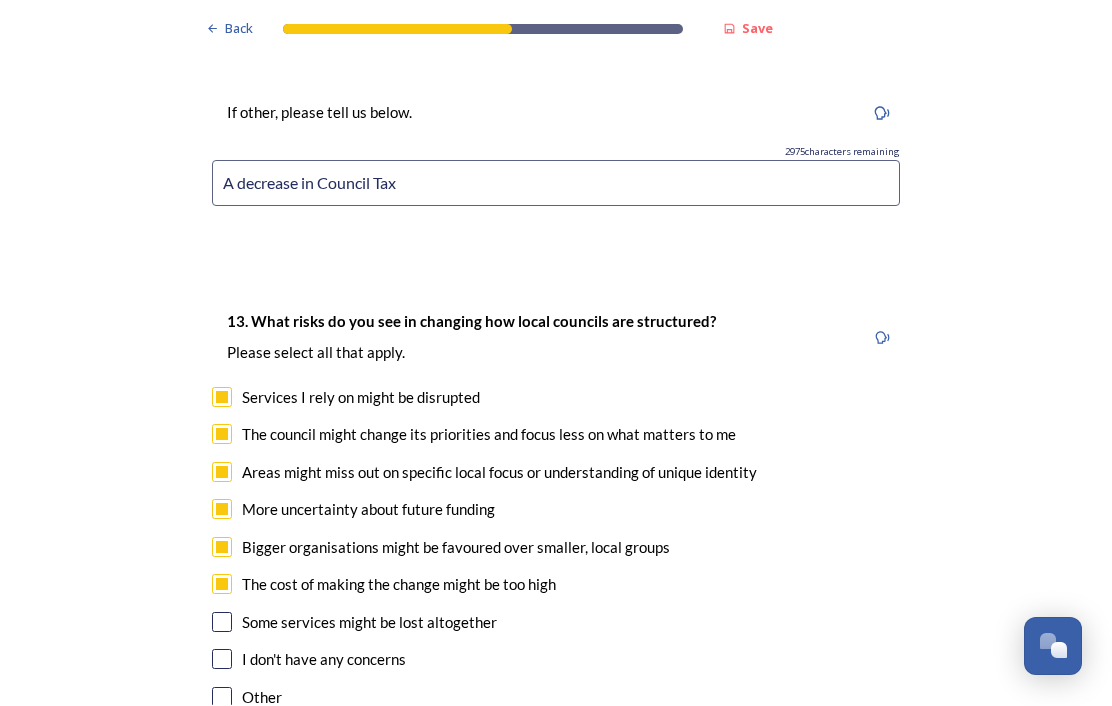 click at bounding box center [222, 623] 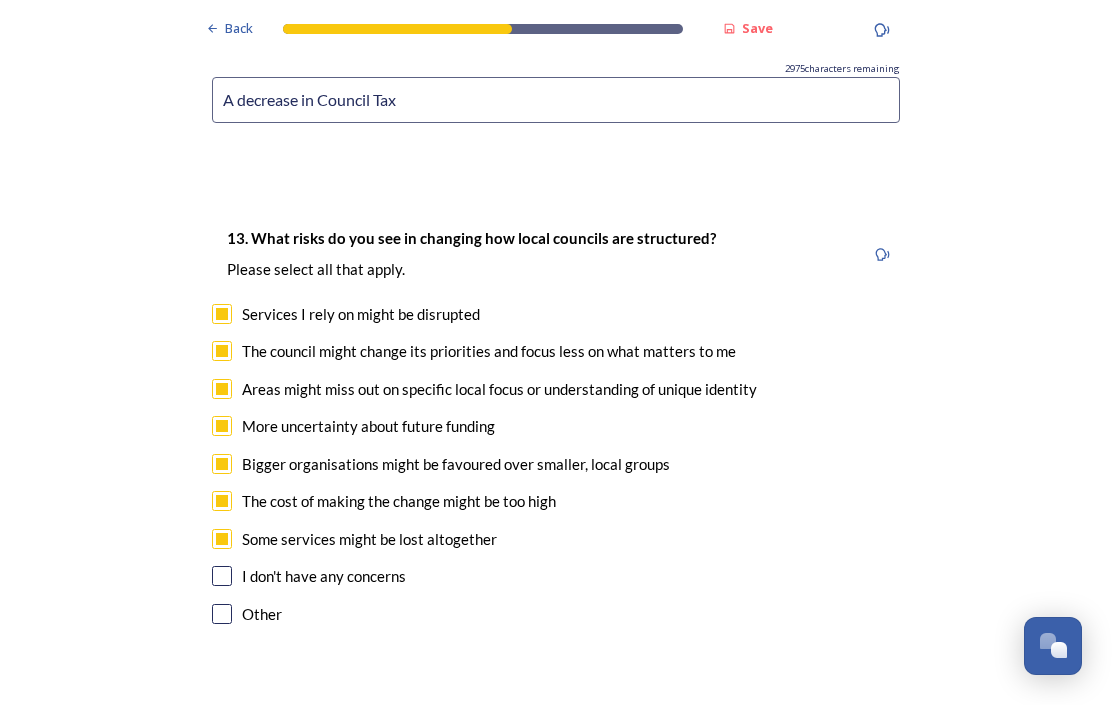 scroll, scrollTop: 4045, scrollLeft: 0, axis: vertical 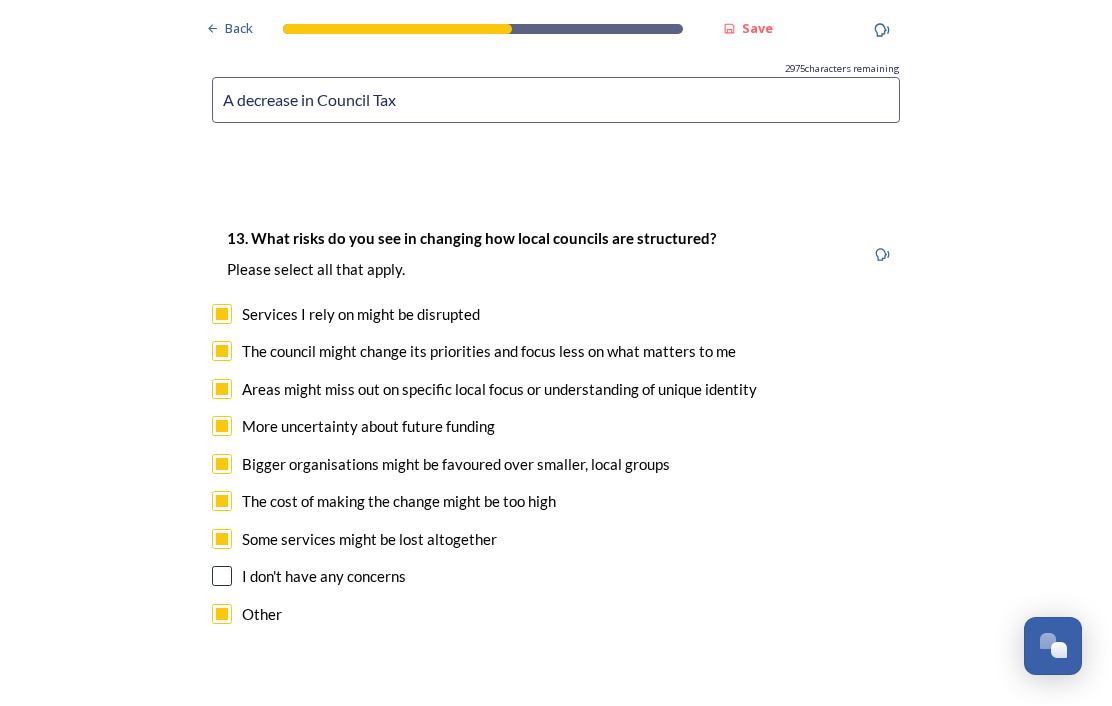 click at bounding box center [556, 804] 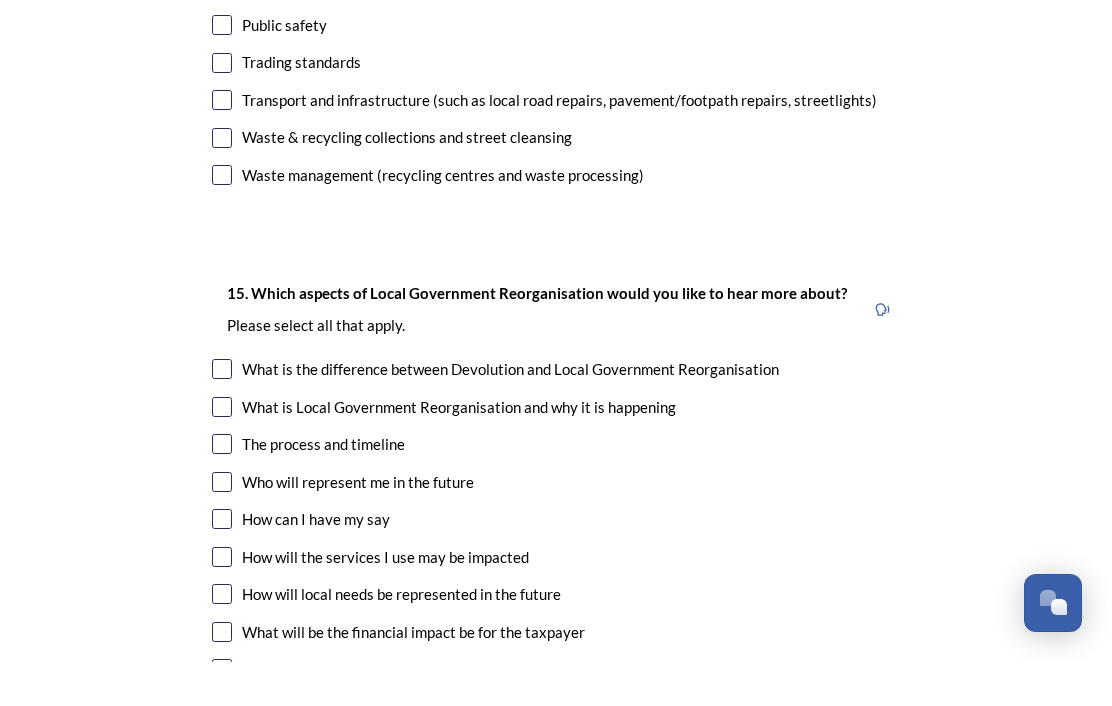 scroll, scrollTop: 5690, scrollLeft: 0, axis: vertical 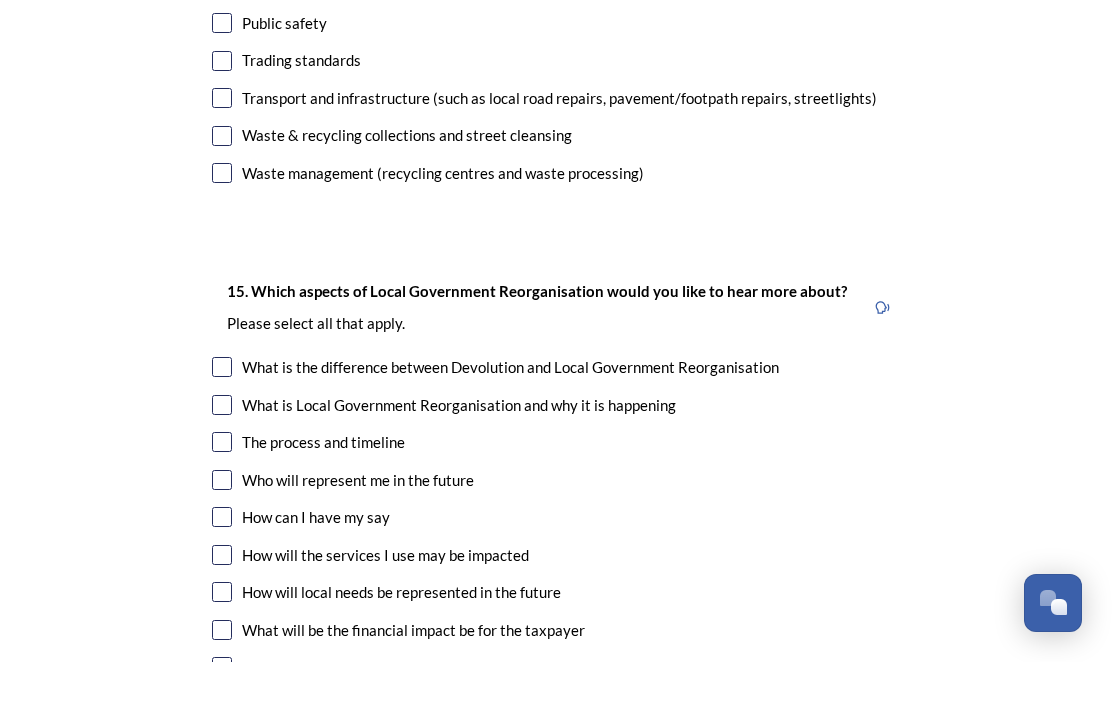type on "No doubt you’ll be appointing an [DEMOGRAPHIC_DATA]-style CEO and other senior officers who’ll demand American-style salaries due their increased “responsibilities." 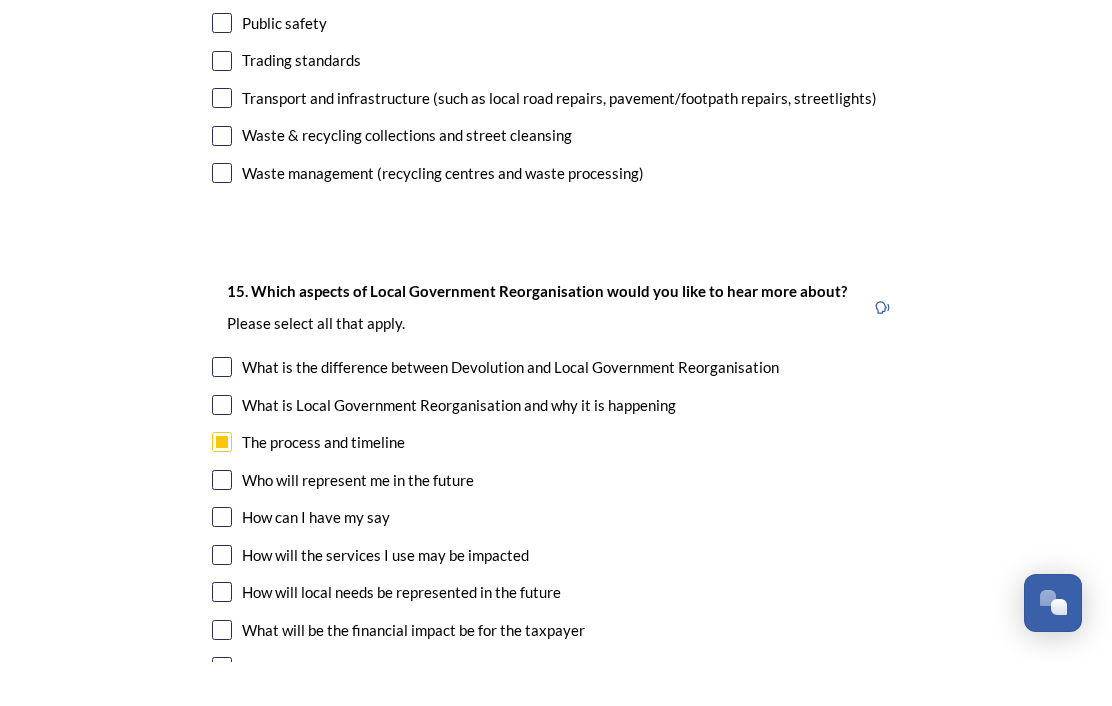 click at bounding box center [222, 486] 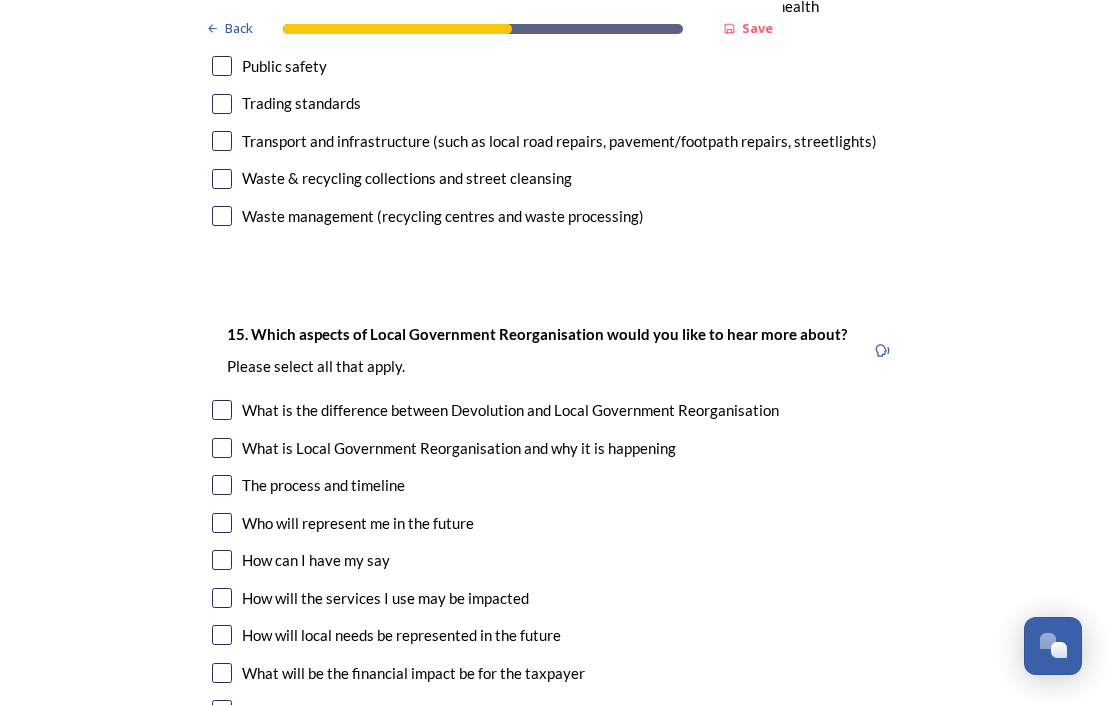 click at bounding box center (222, 486) 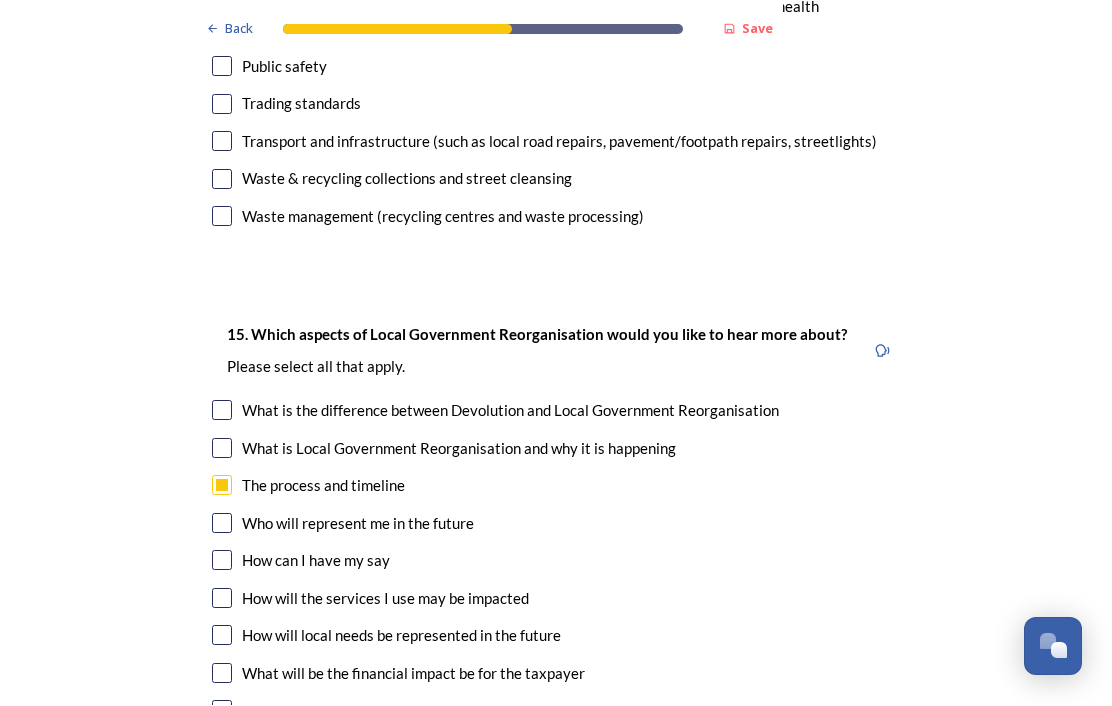 click at bounding box center (222, 524) 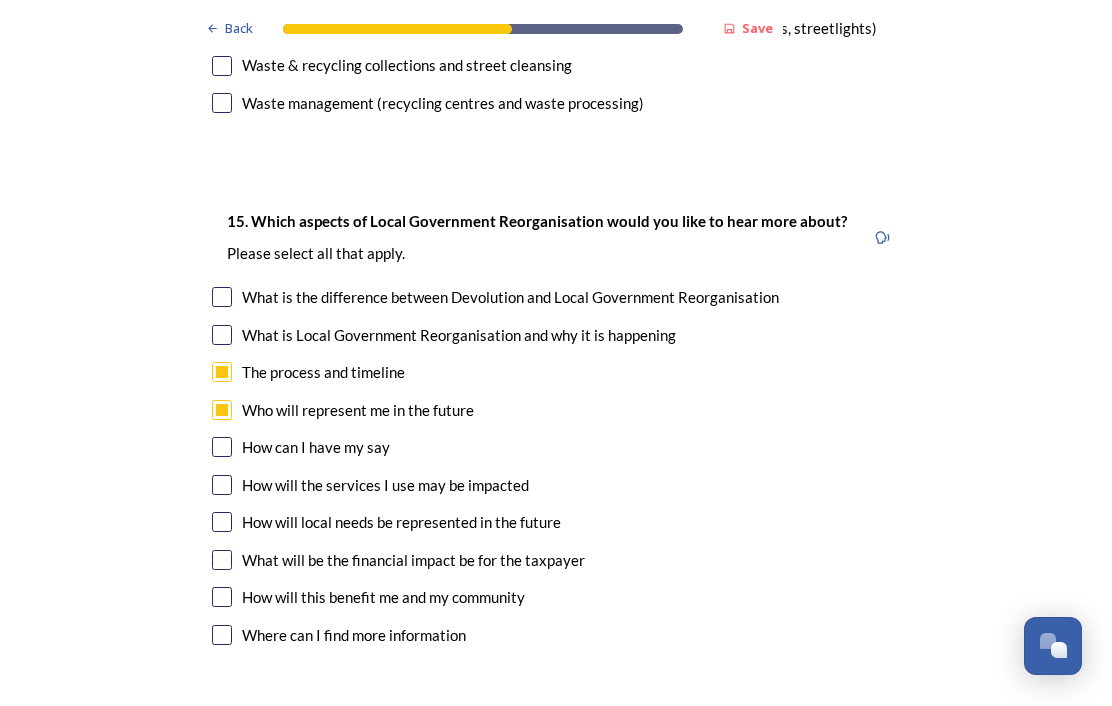 scroll, scrollTop: 5803, scrollLeft: 0, axis: vertical 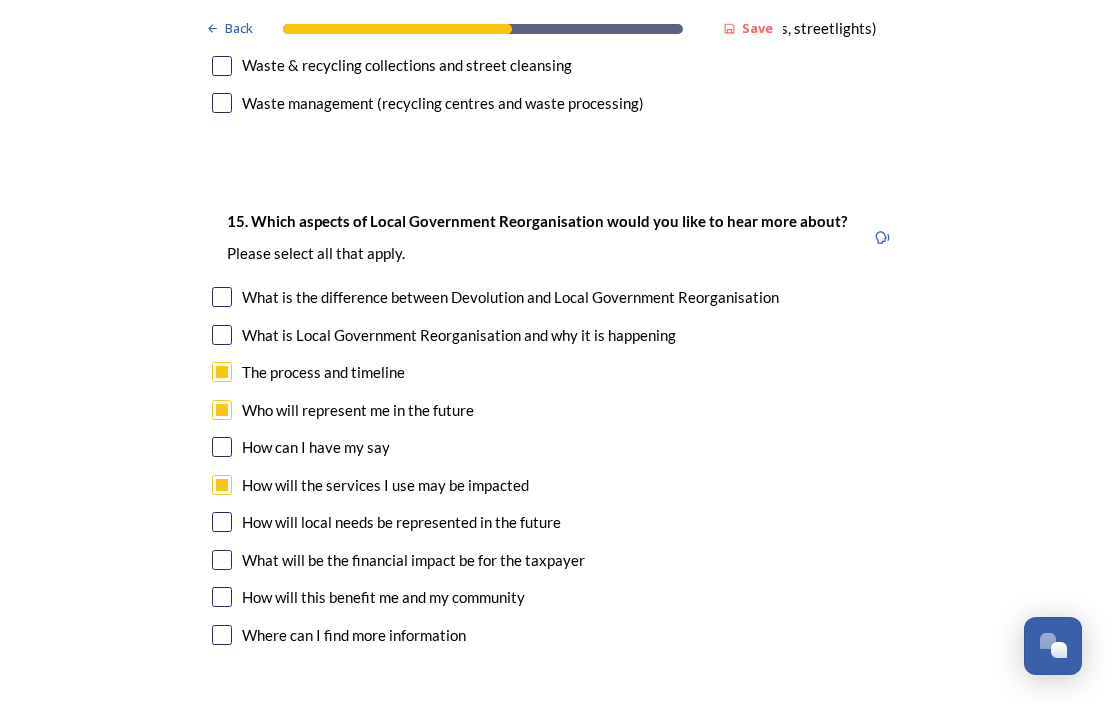 click at bounding box center (222, 486) 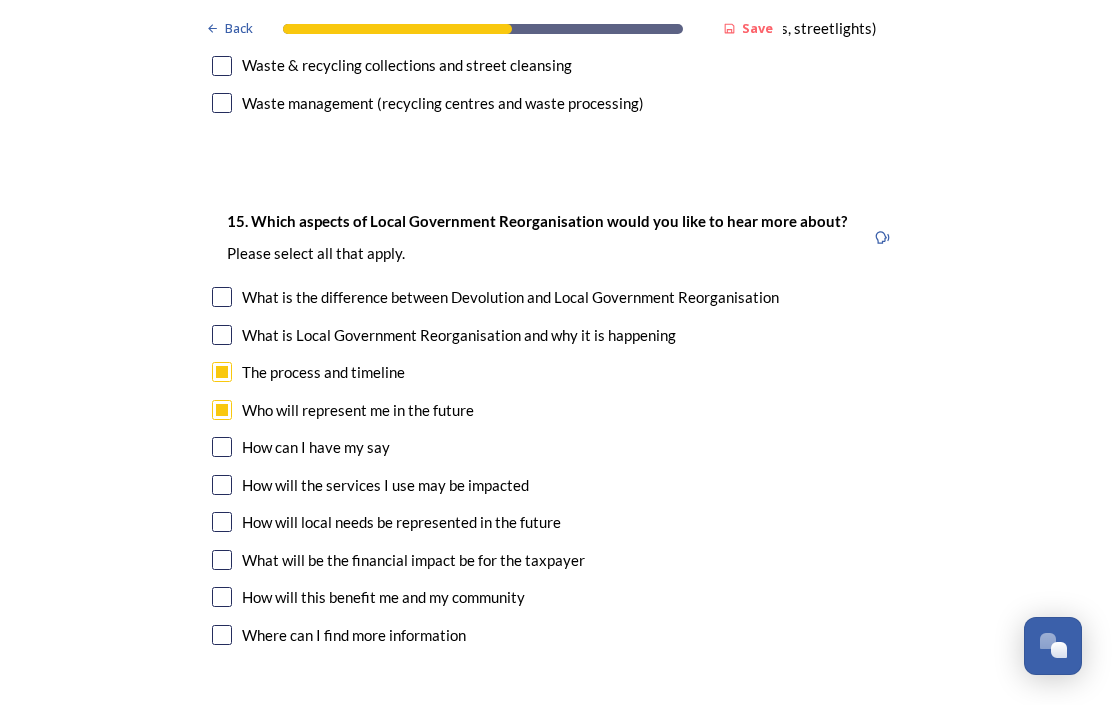 click at bounding box center [222, 486] 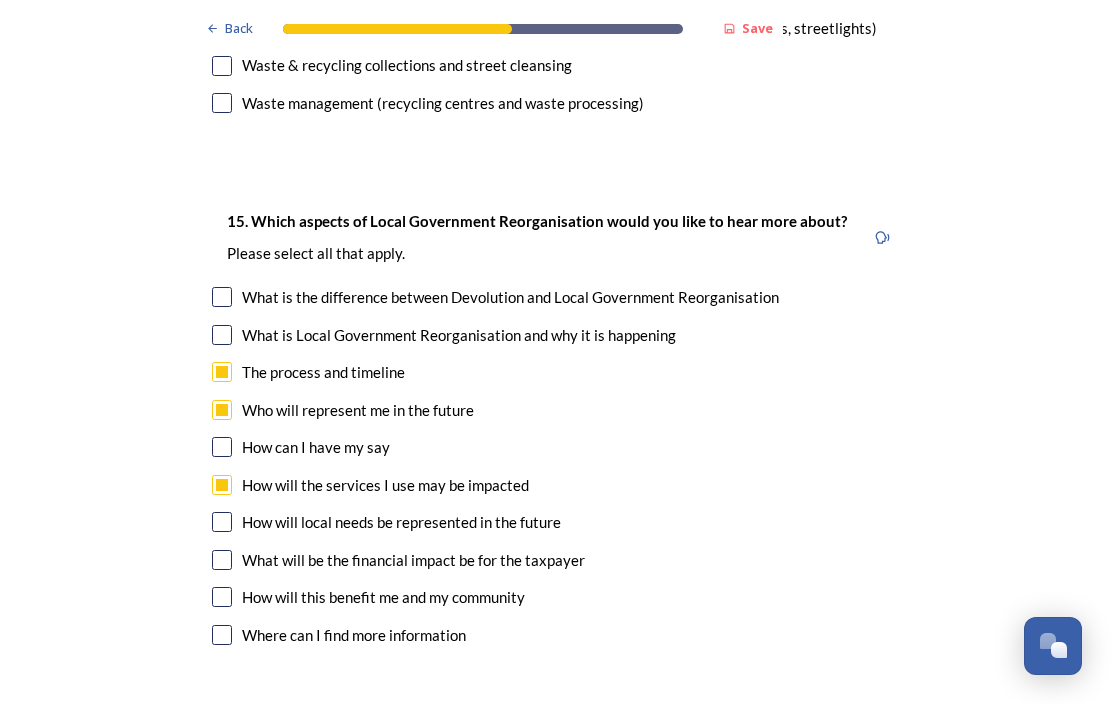 click at bounding box center (222, 523) 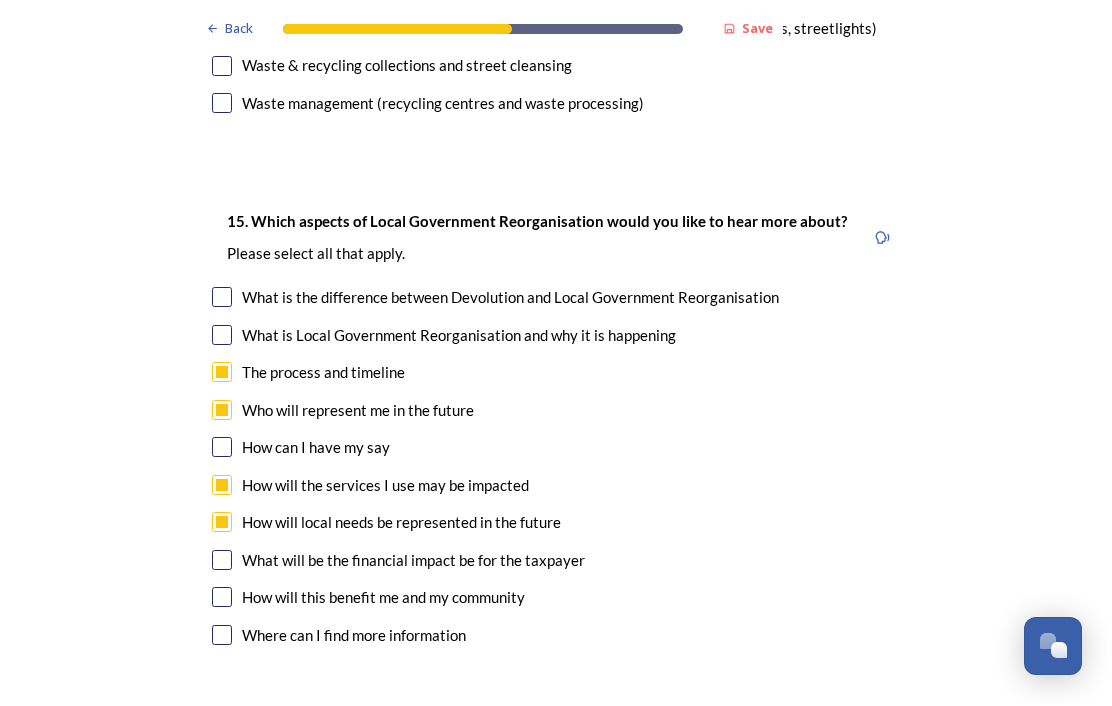 click at bounding box center [222, 561] 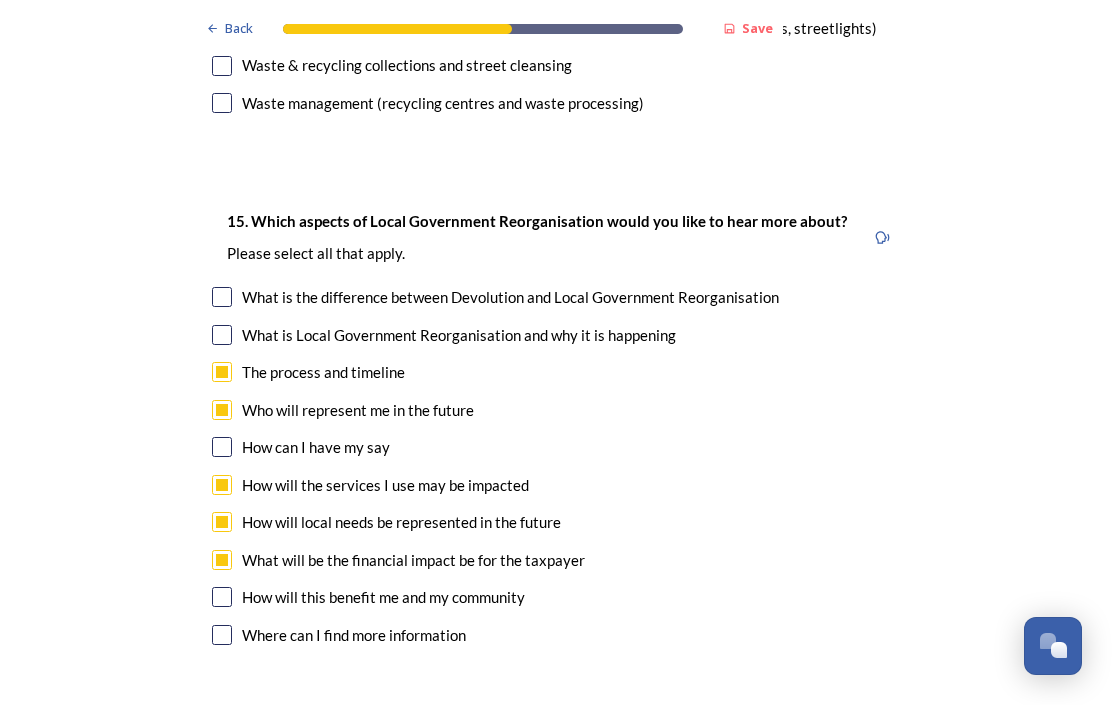 click at bounding box center (222, 598) 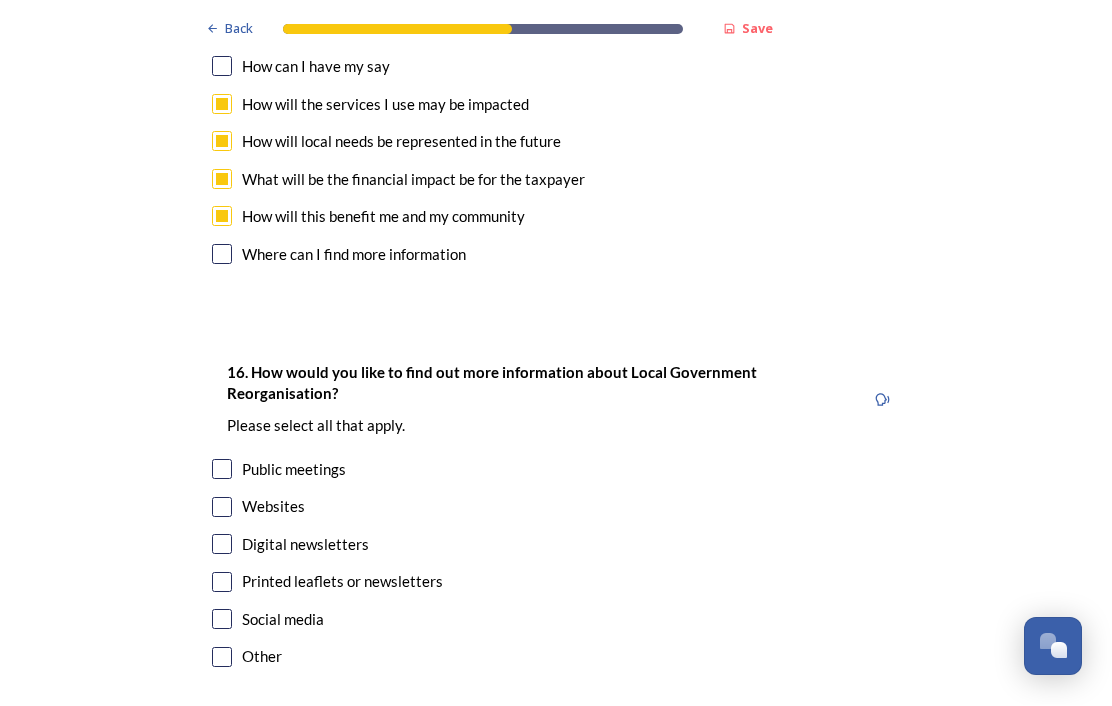 scroll, scrollTop: 6184, scrollLeft: 0, axis: vertical 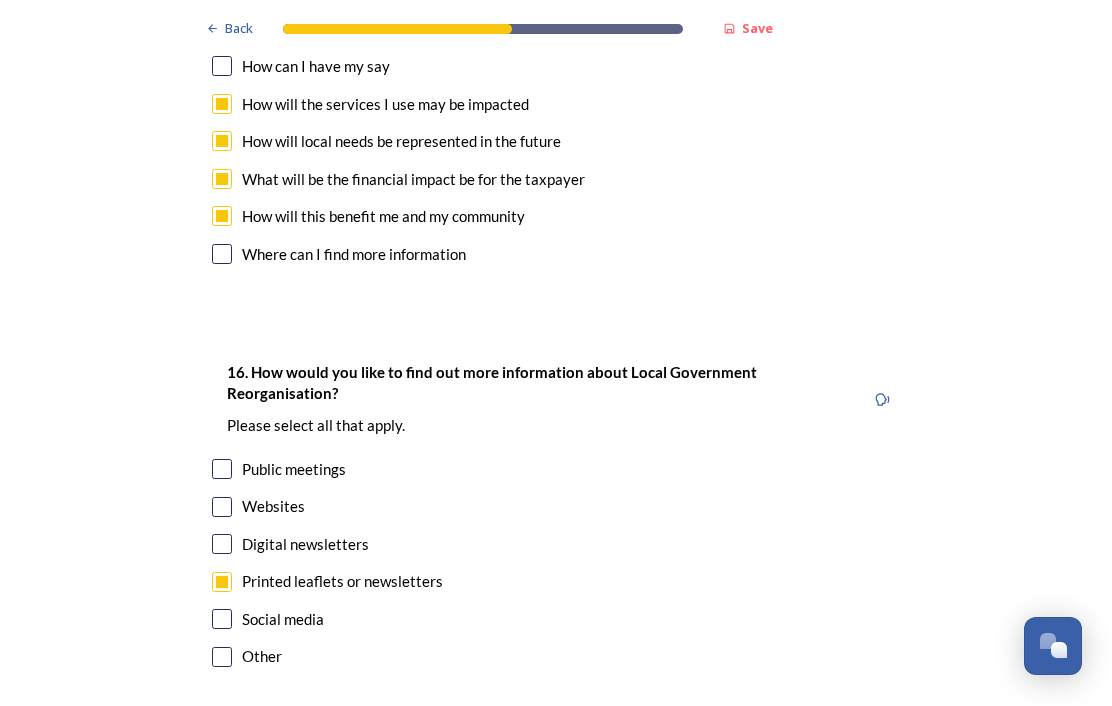 click on "Continue" at bounding box center (556, 768) 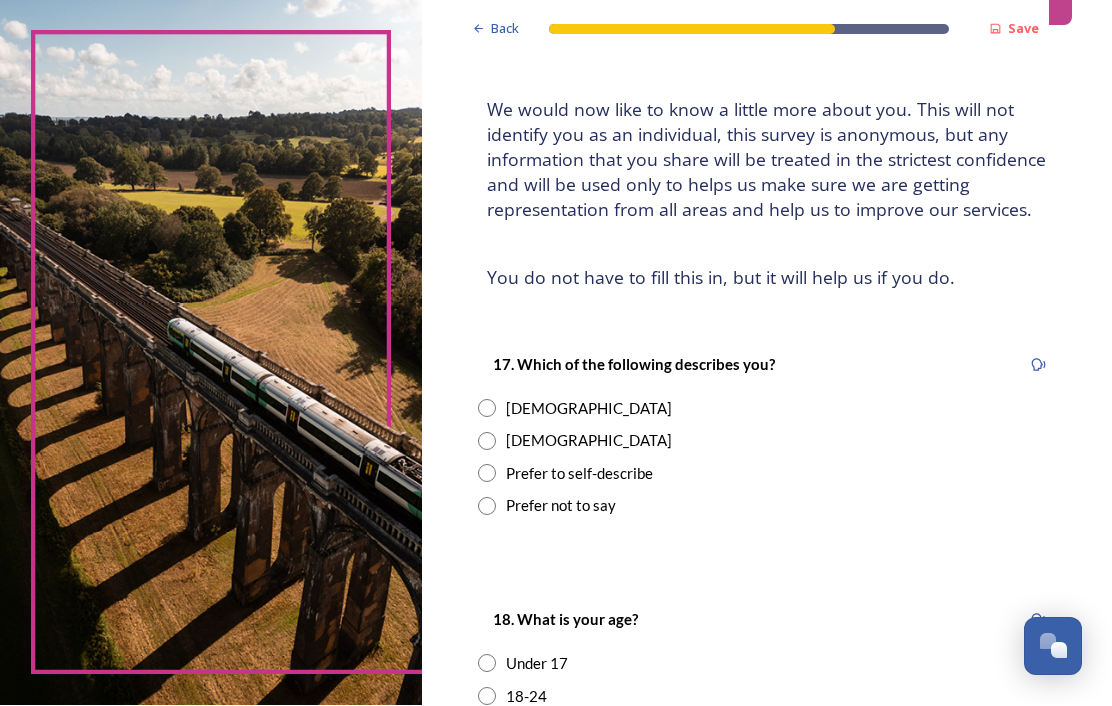 scroll, scrollTop: 99, scrollLeft: 0, axis: vertical 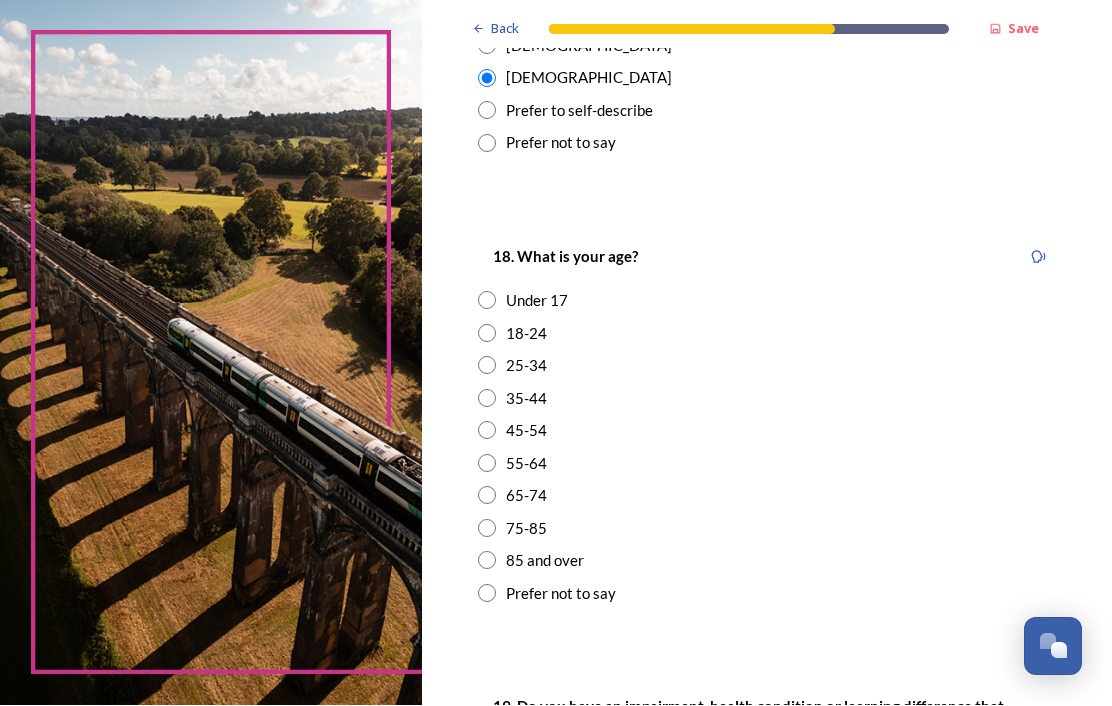 click on "65-74" at bounding box center (767, 496) 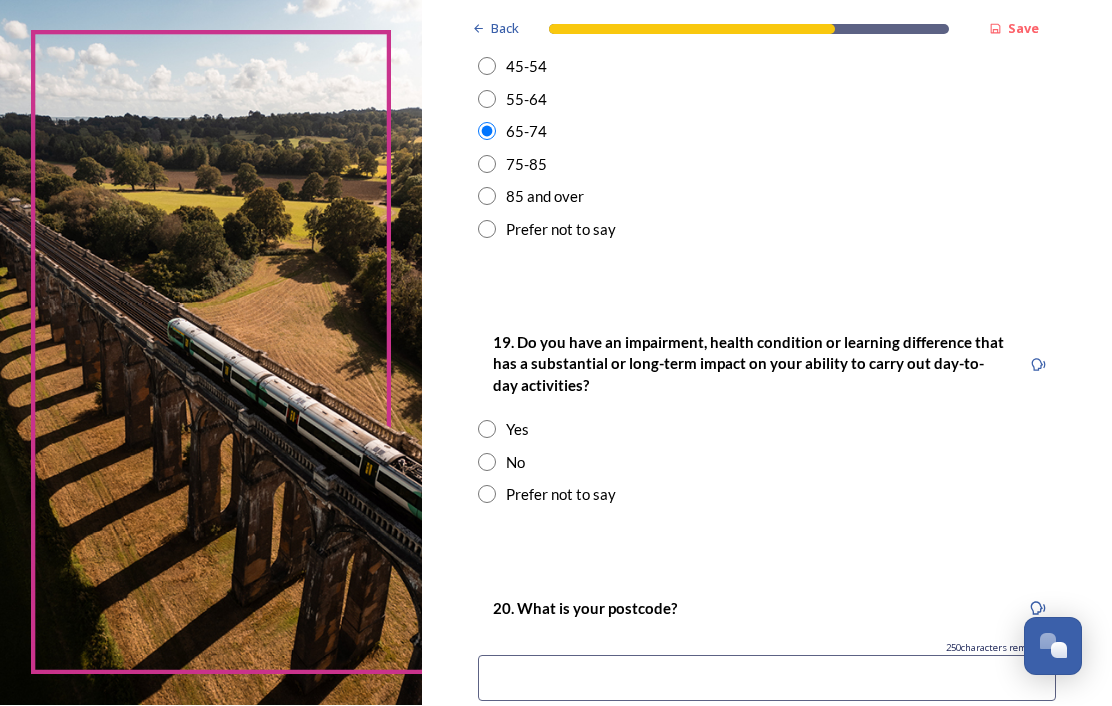 scroll, scrollTop: 826, scrollLeft: 0, axis: vertical 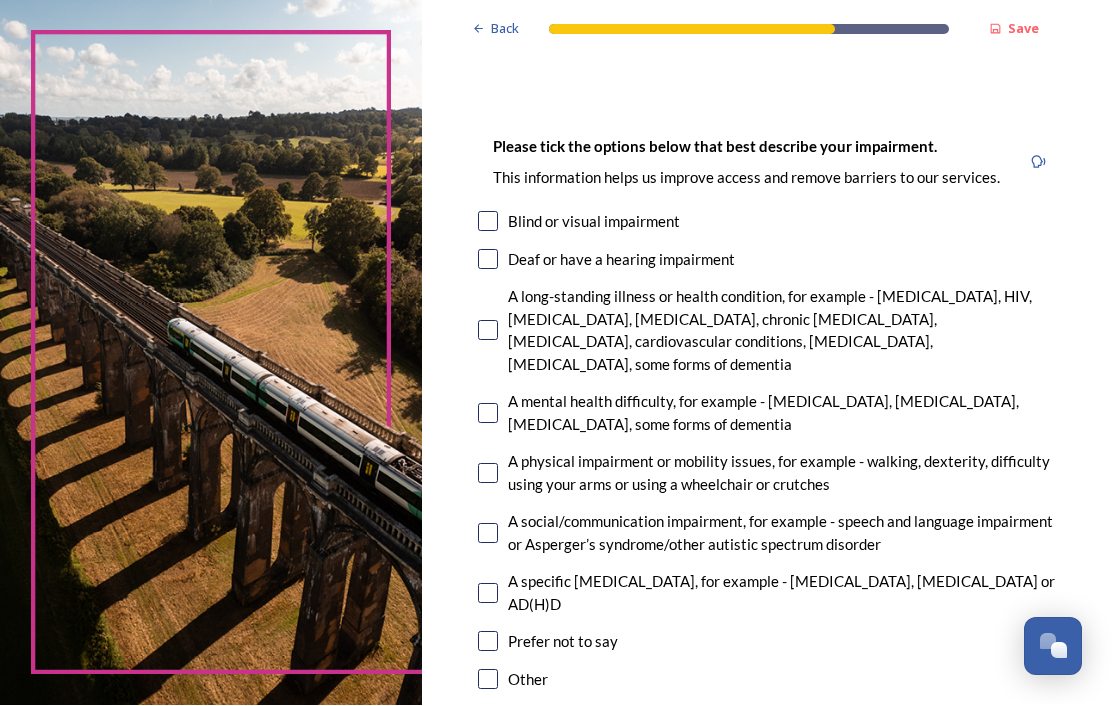 click at bounding box center [488, 331] 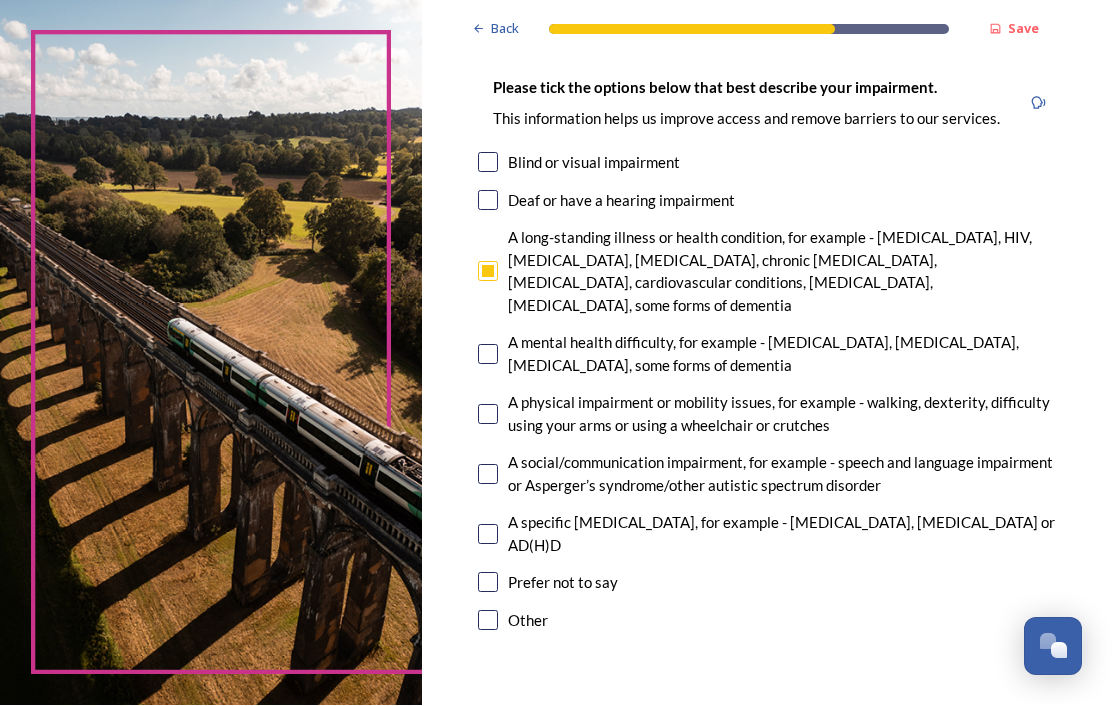 scroll, scrollTop: 1347, scrollLeft: 0, axis: vertical 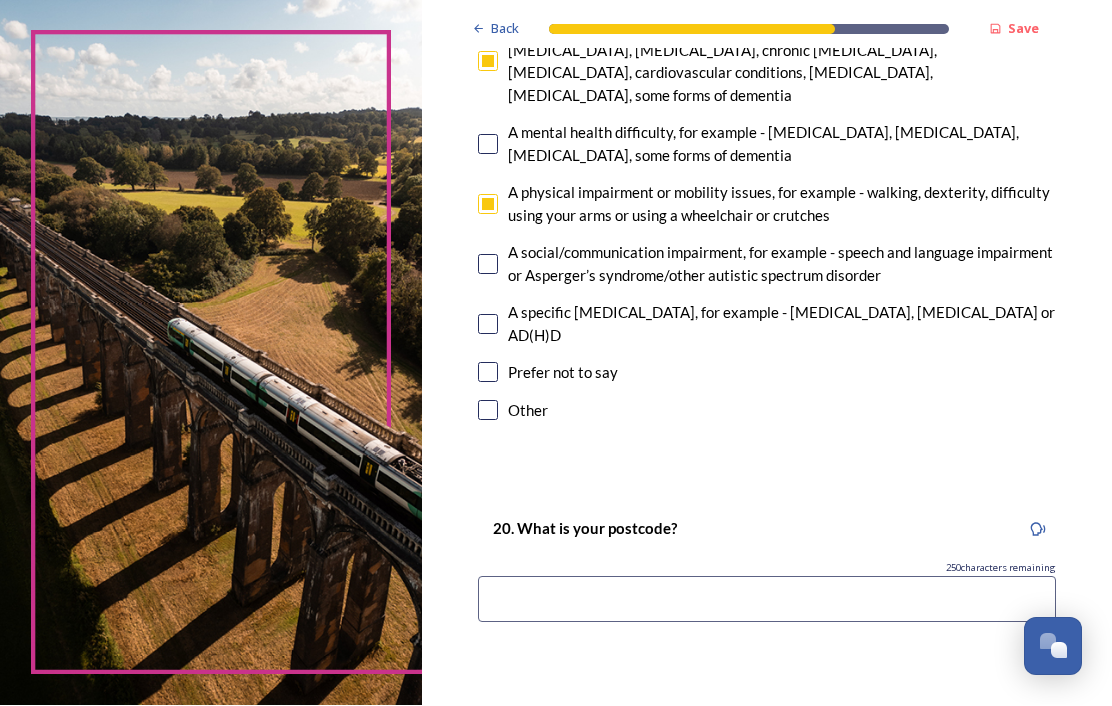 click at bounding box center [767, 600] 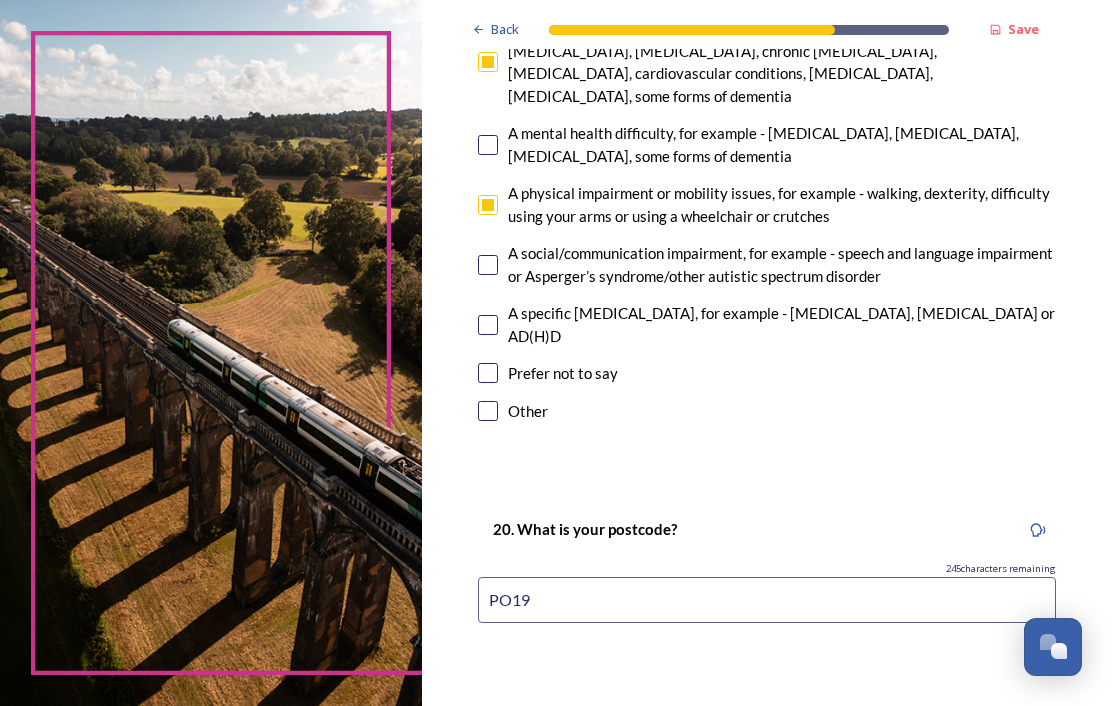 type on "PO19 8" 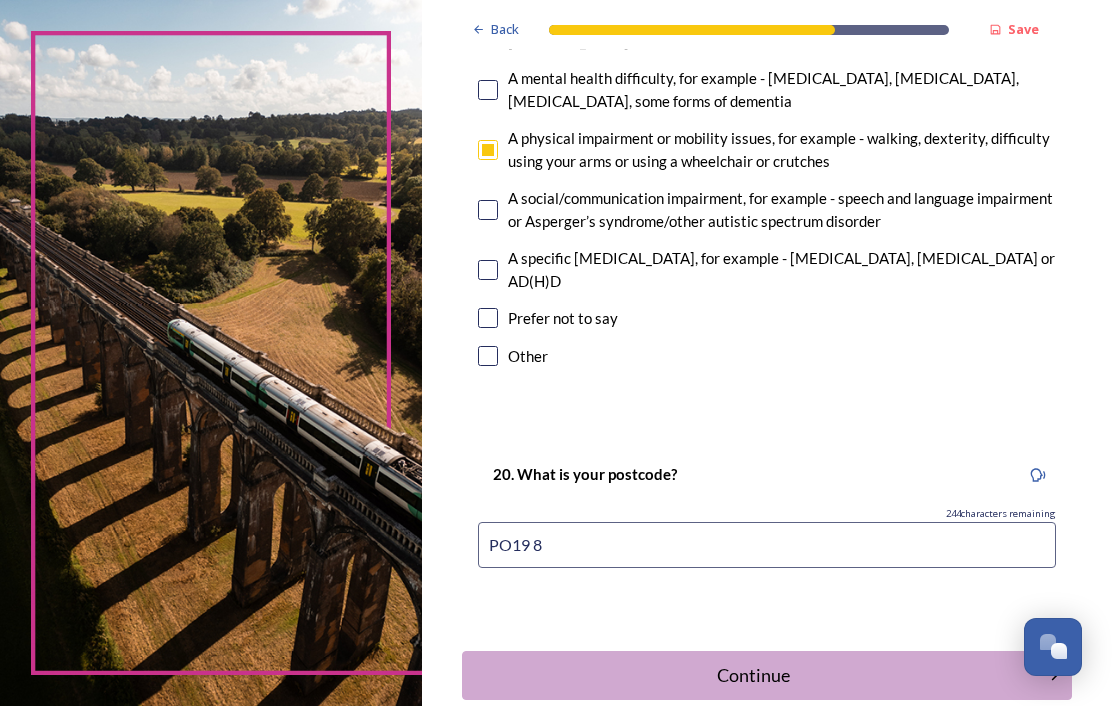 scroll, scrollTop: 1611, scrollLeft: 0, axis: vertical 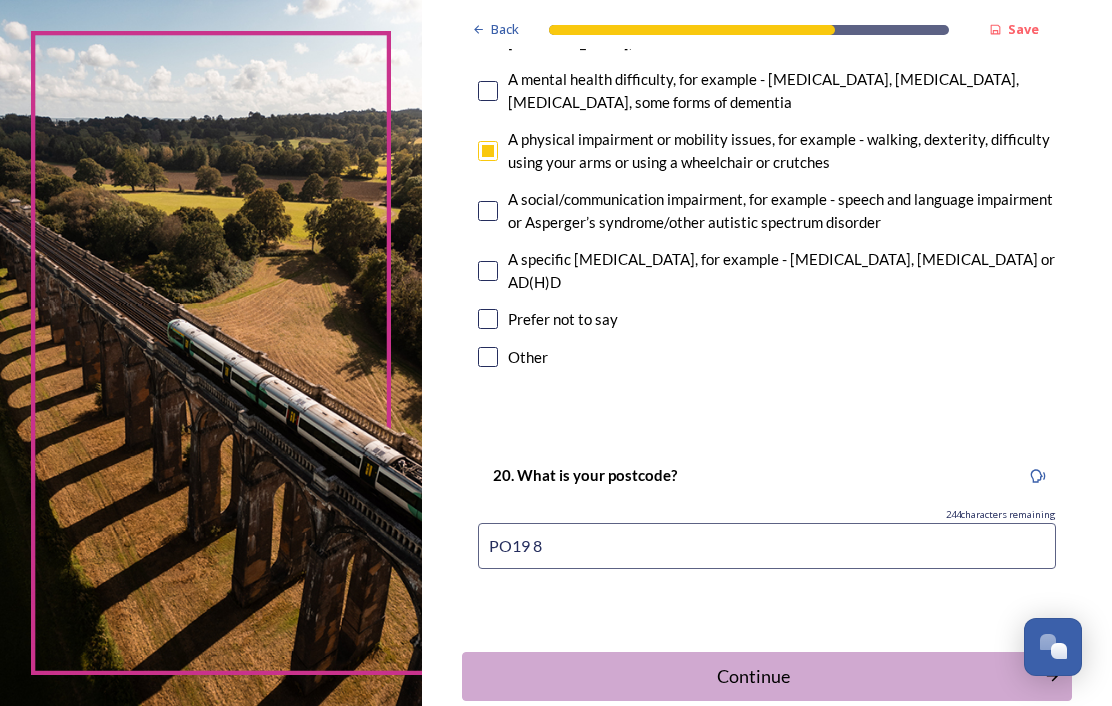 click on "Continue" at bounding box center [753, 676] 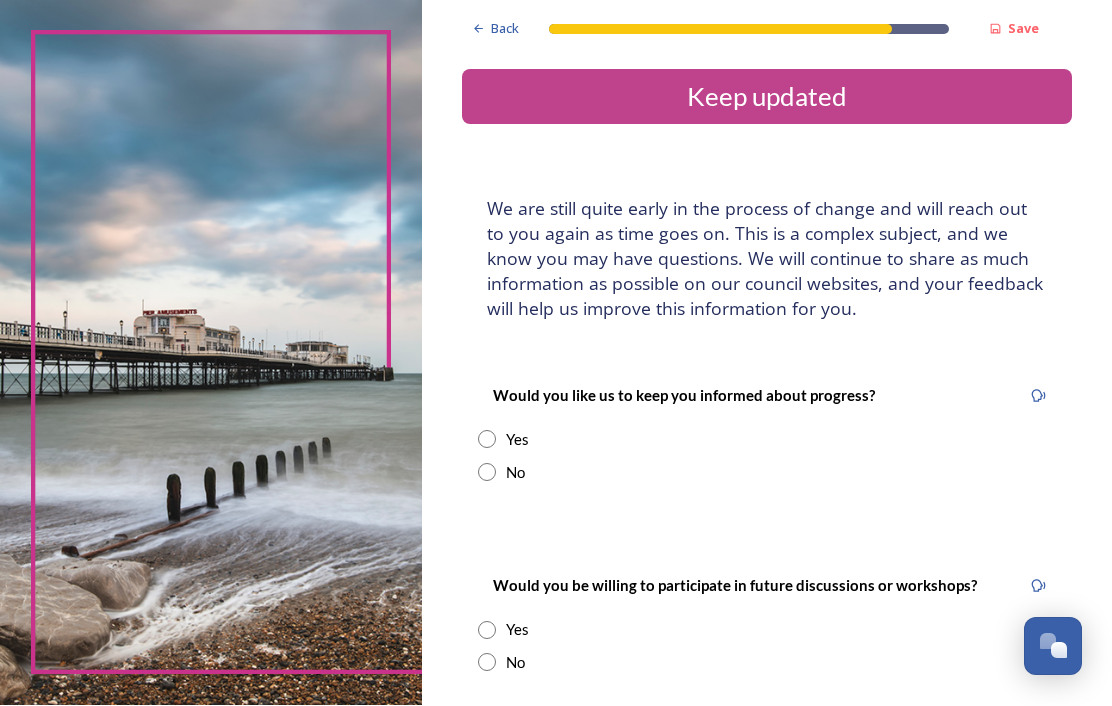 scroll, scrollTop: 84, scrollLeft: 0, axis: vertical 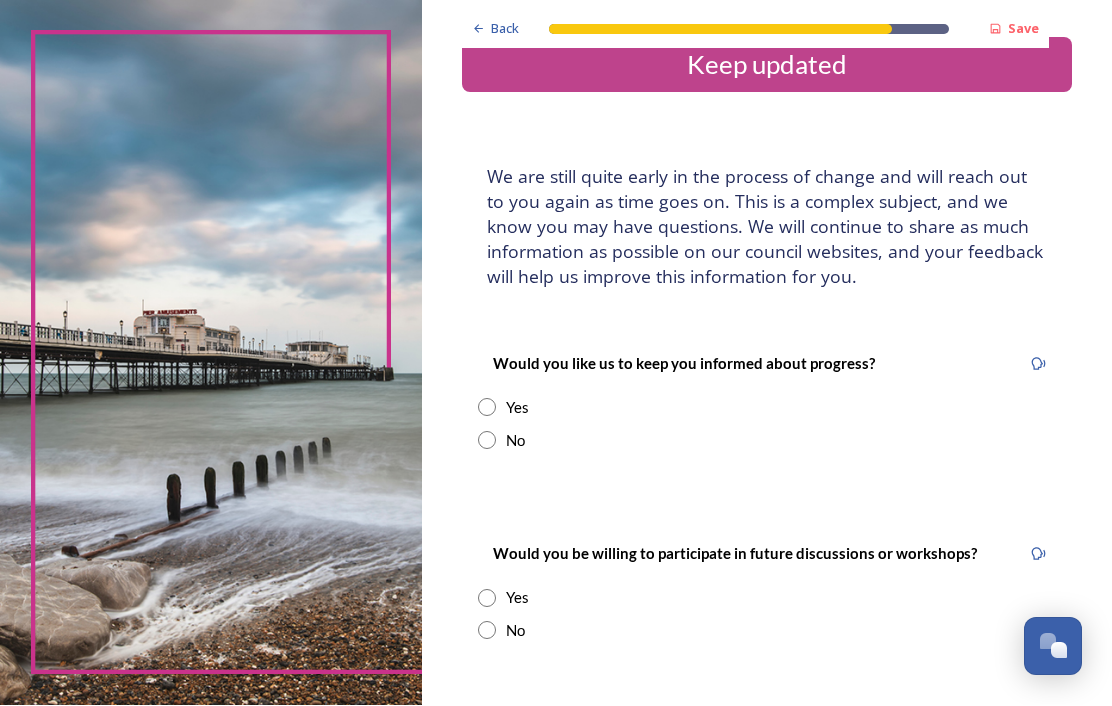 click at bounding box center [487, 408] 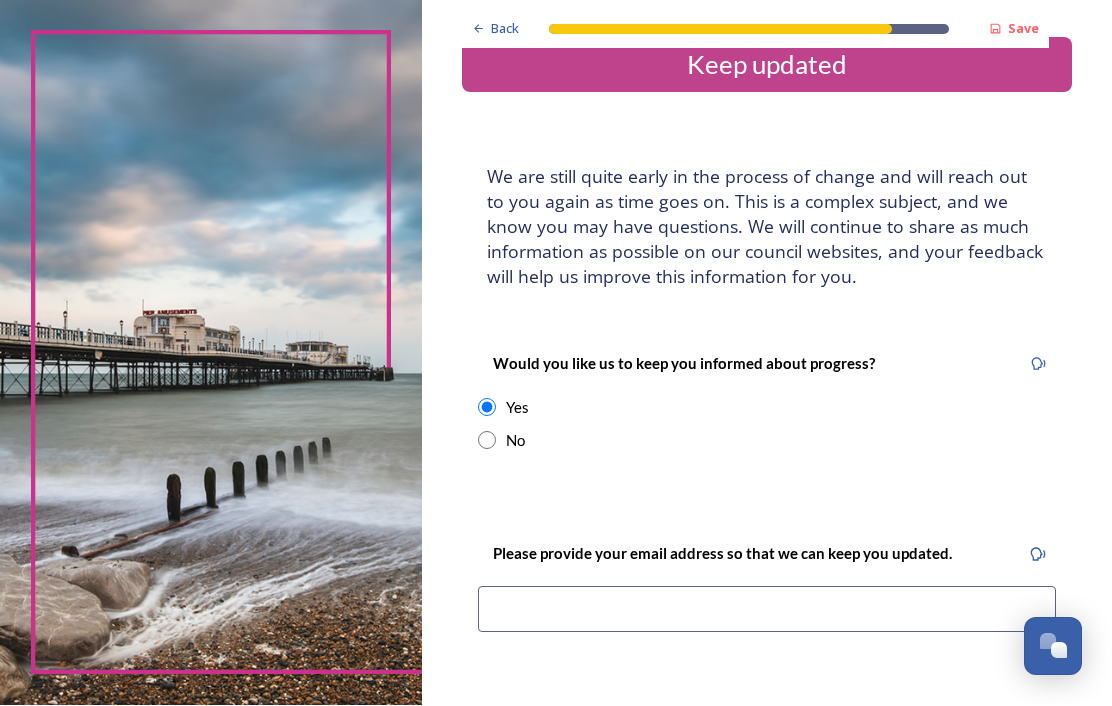 click at bounding box center (487, 441) 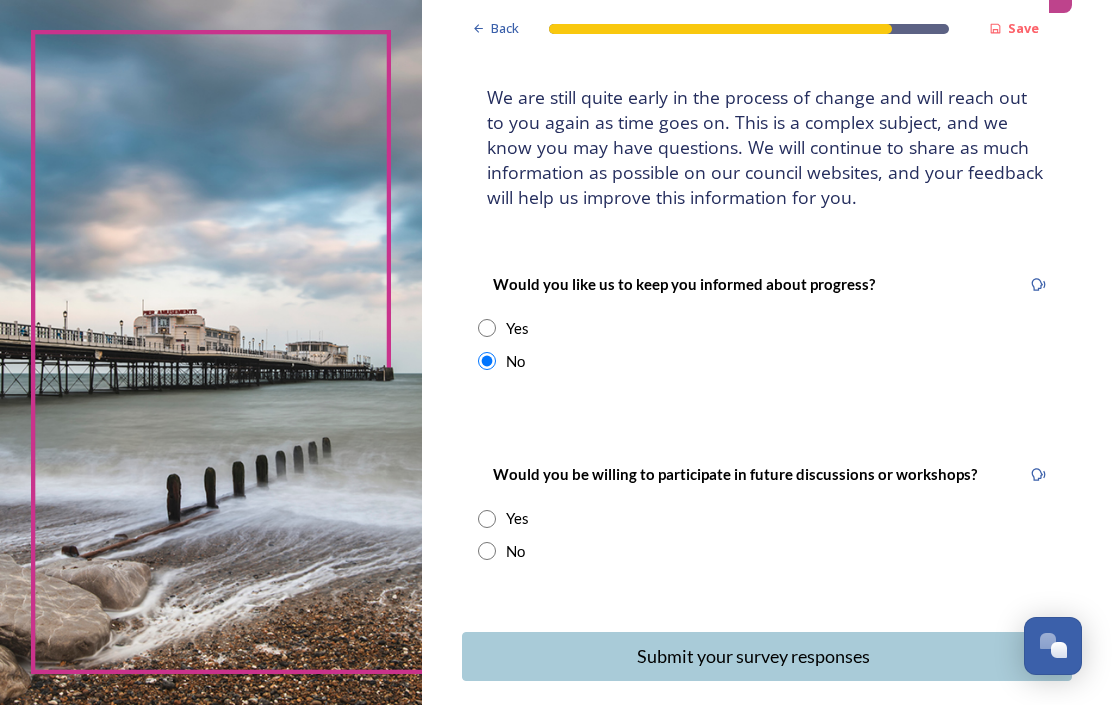 scroll, scrollTop: 111, scrollLeft: 0, axis: vertical 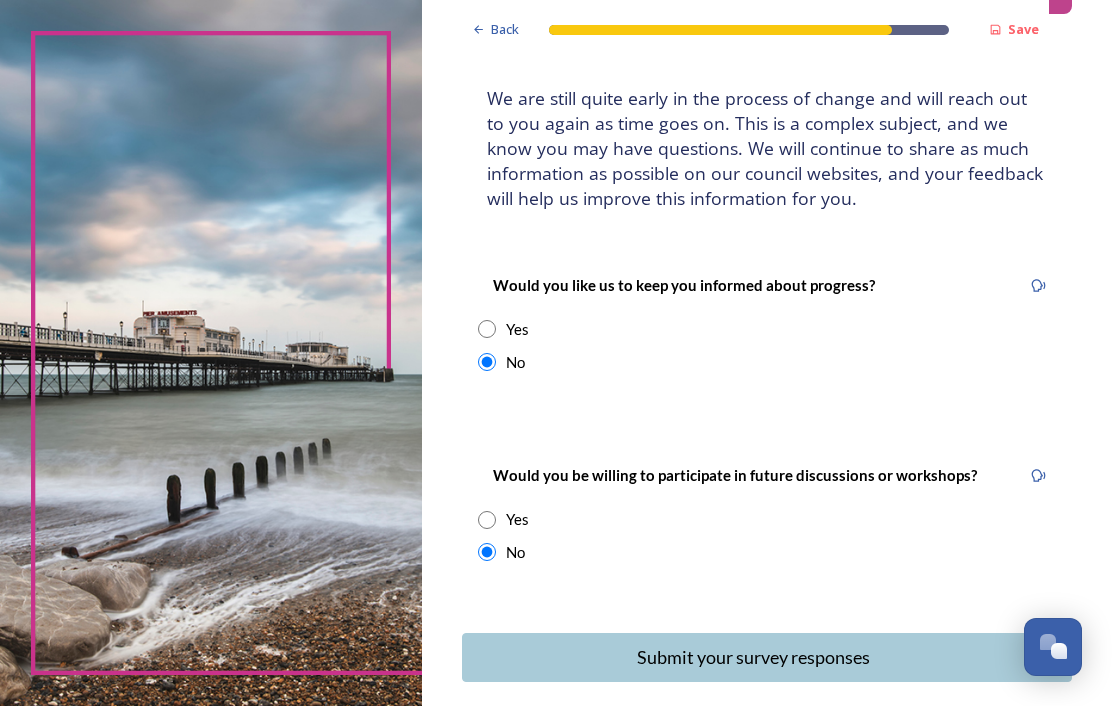 click on "Submit your survey responses" at bounding box center [753, 657] 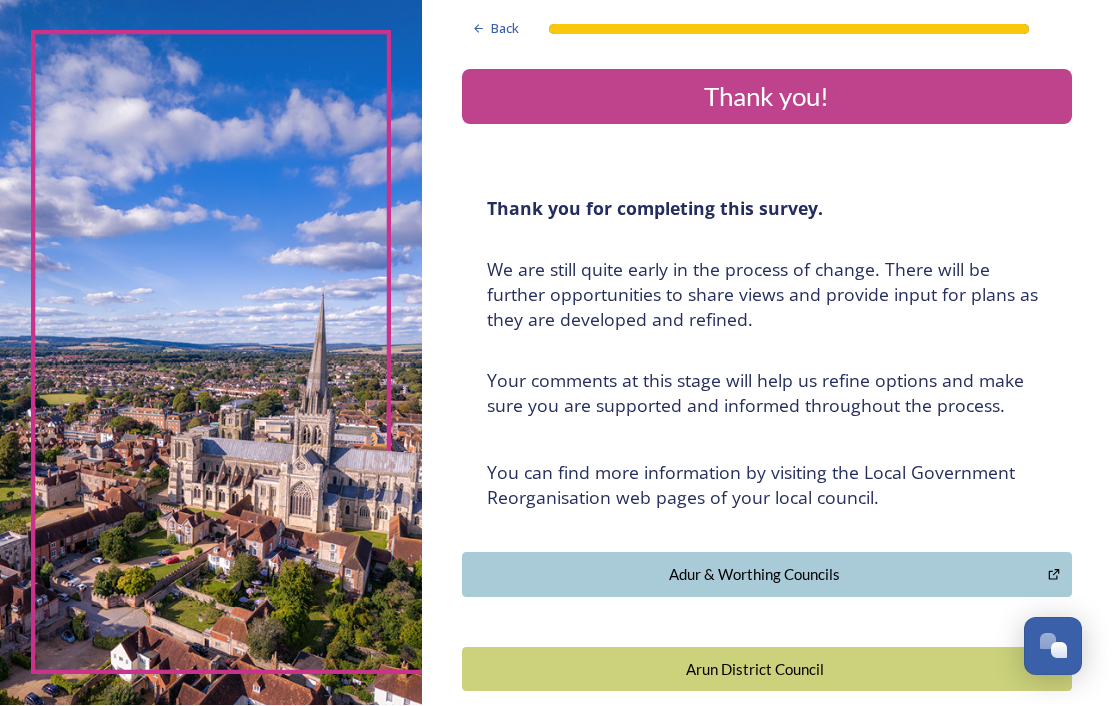 scroll, scrollTop: 84, scrollLeft: 0, axis: vertical 